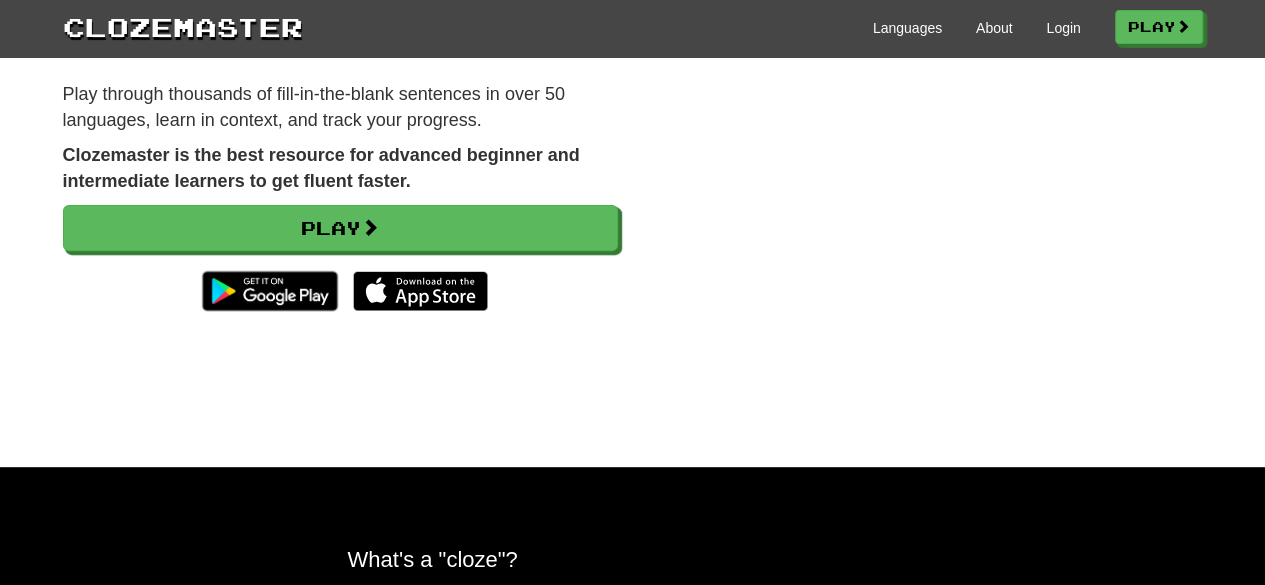 scroll, scrollTop: 232, scrollLeft: 0, axis: vertical 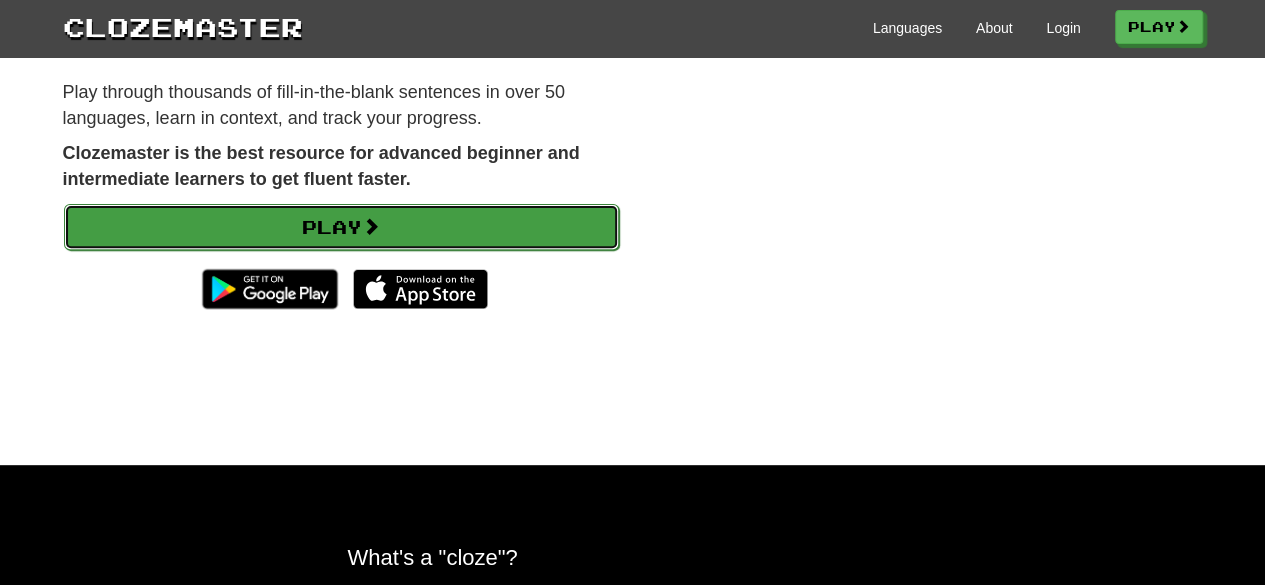 click on "Play" at bounding box center [341, 227] 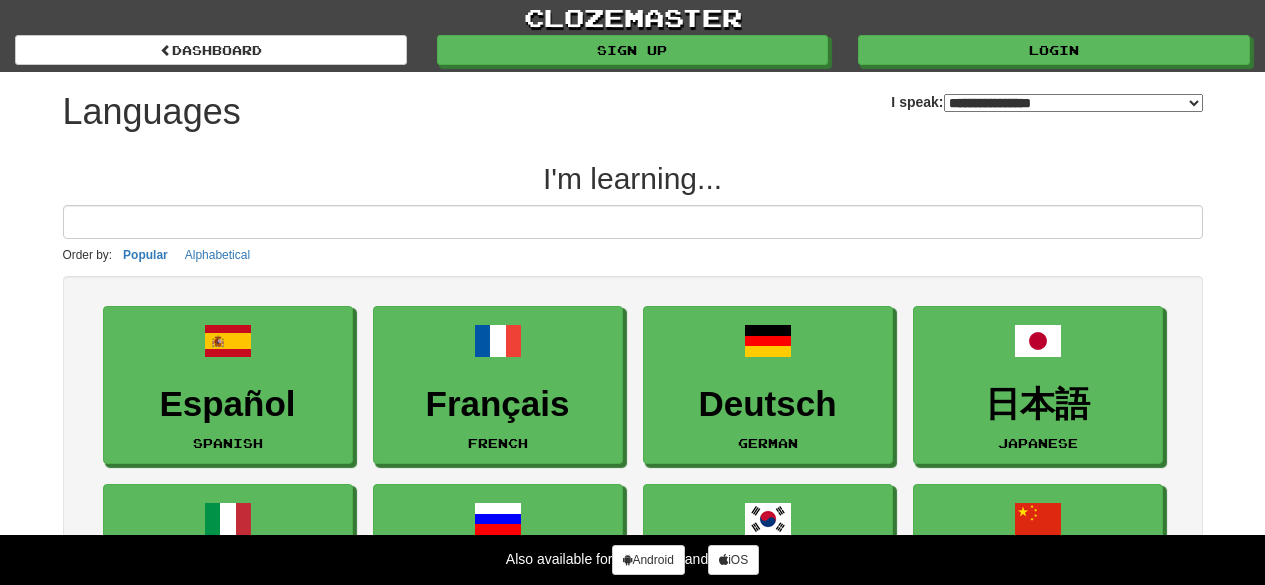 select on "*******" 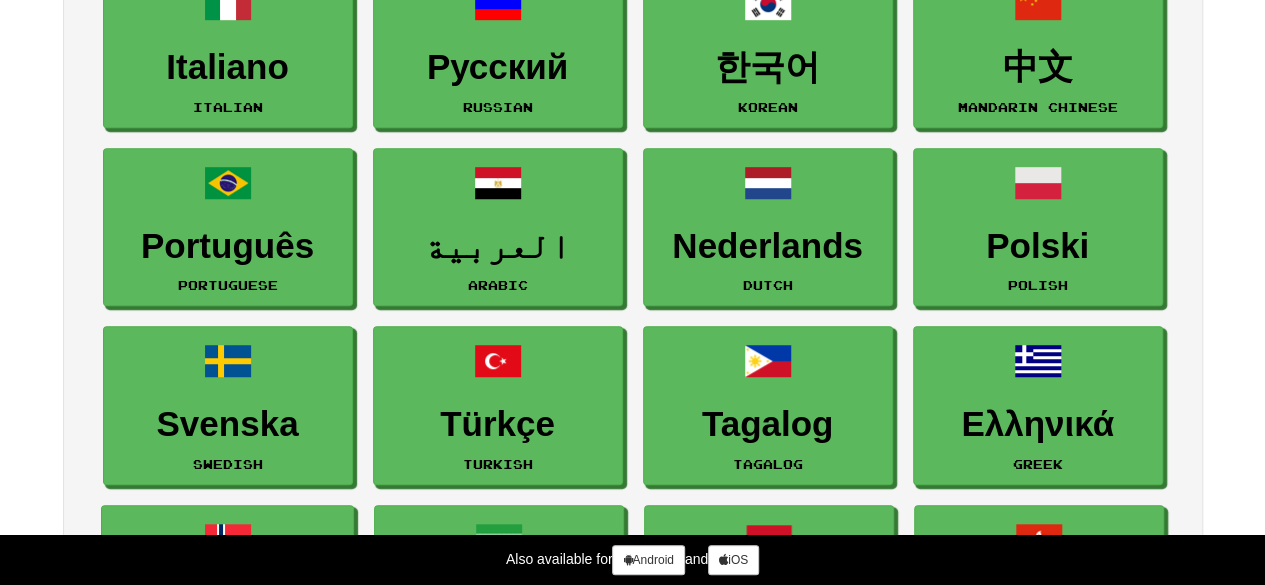 scroll, scrollTop: 511, scrollLeft: 0, axis: vertical 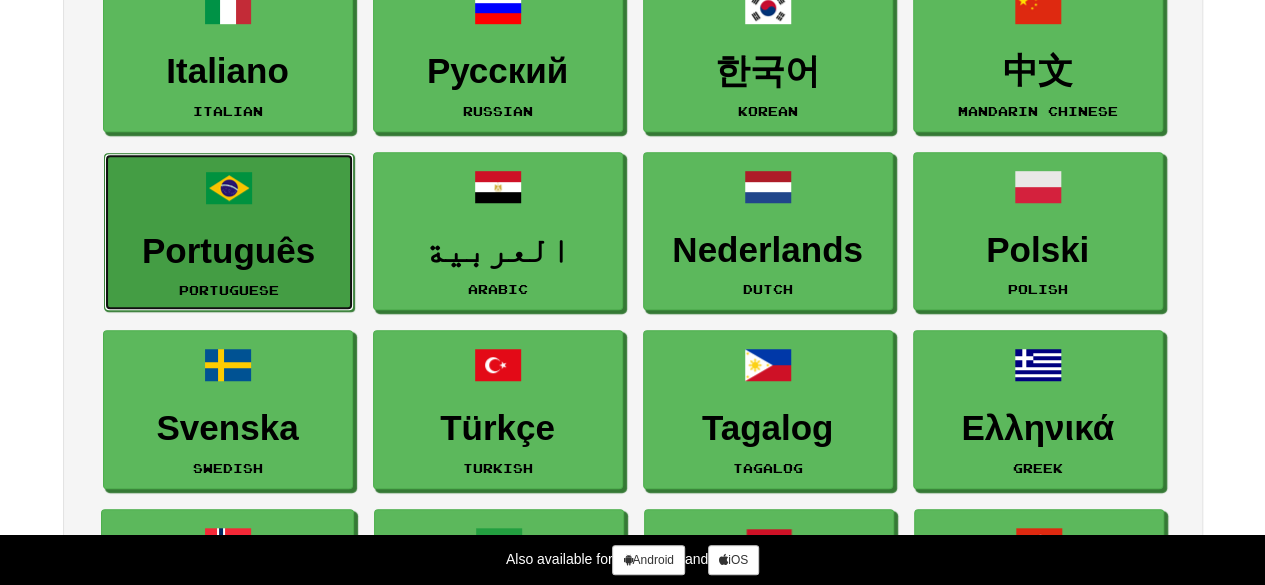 click on "Português" at bounding box center [229, 251] 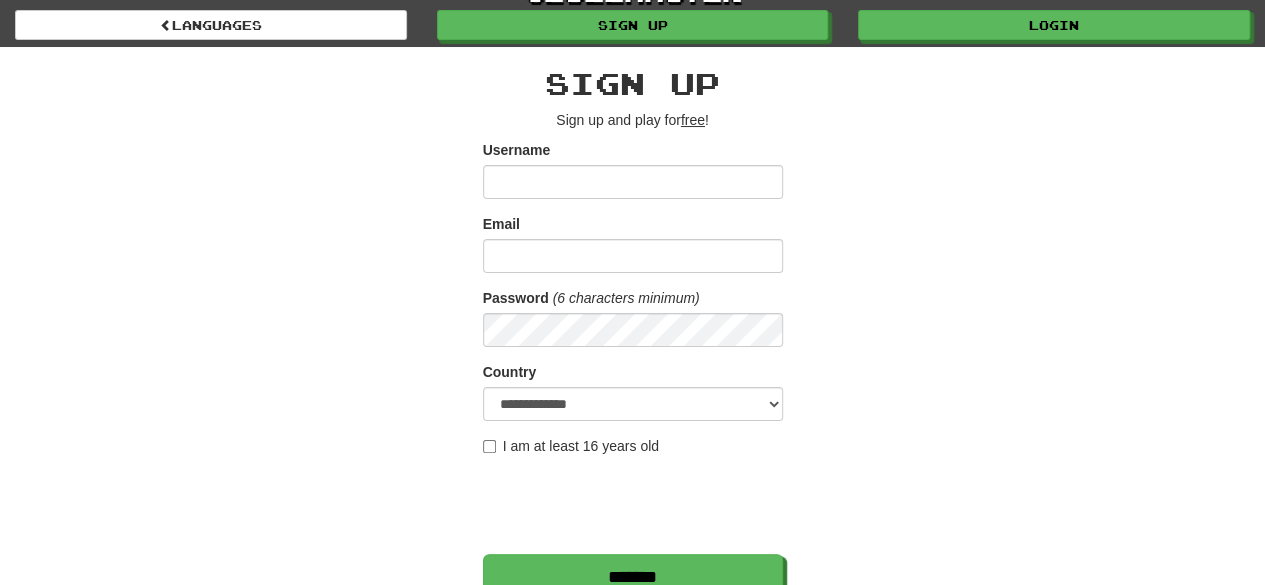 scroll, scrollTop: 26, scrollLeft: 0, axis: vertical 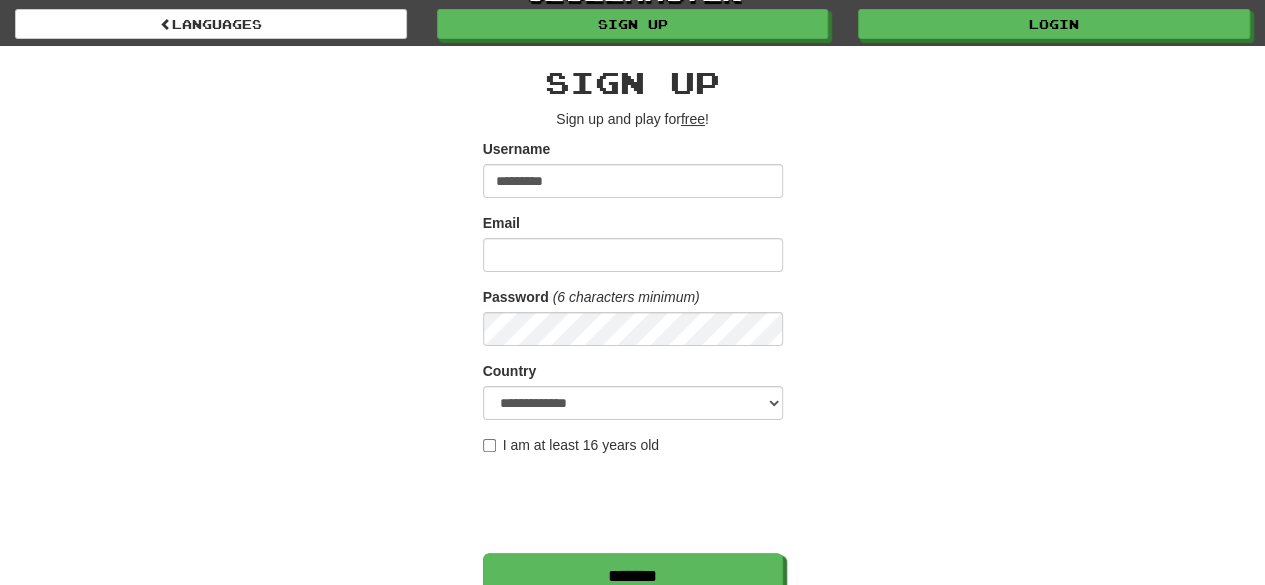 type on "*********" 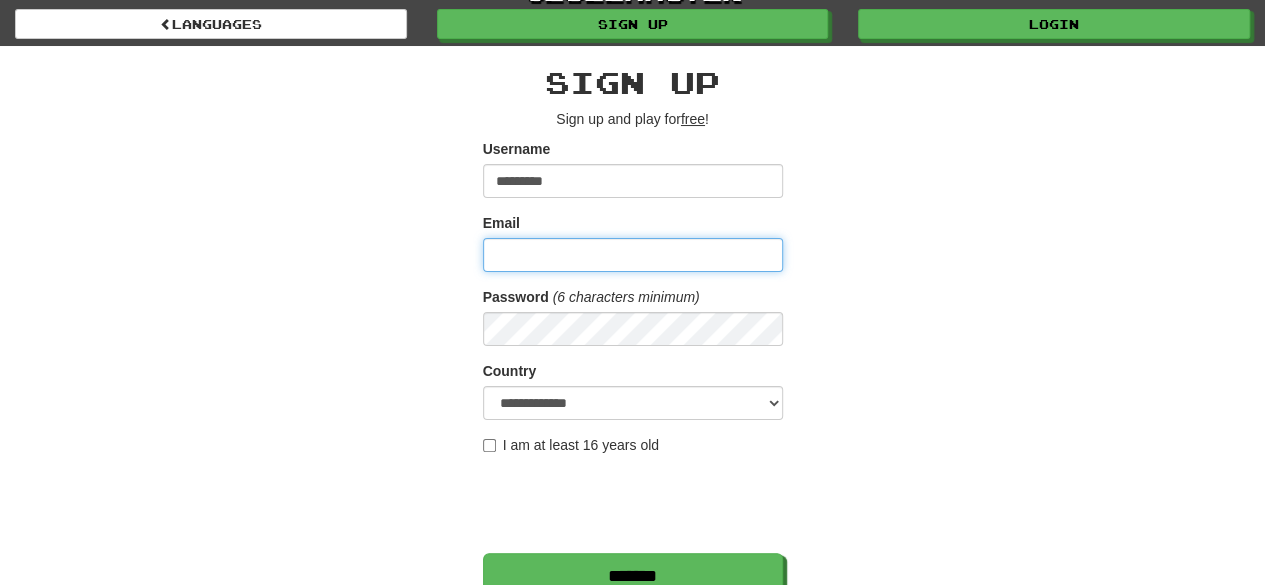 click on "Email" at bounding box center [633, 255] 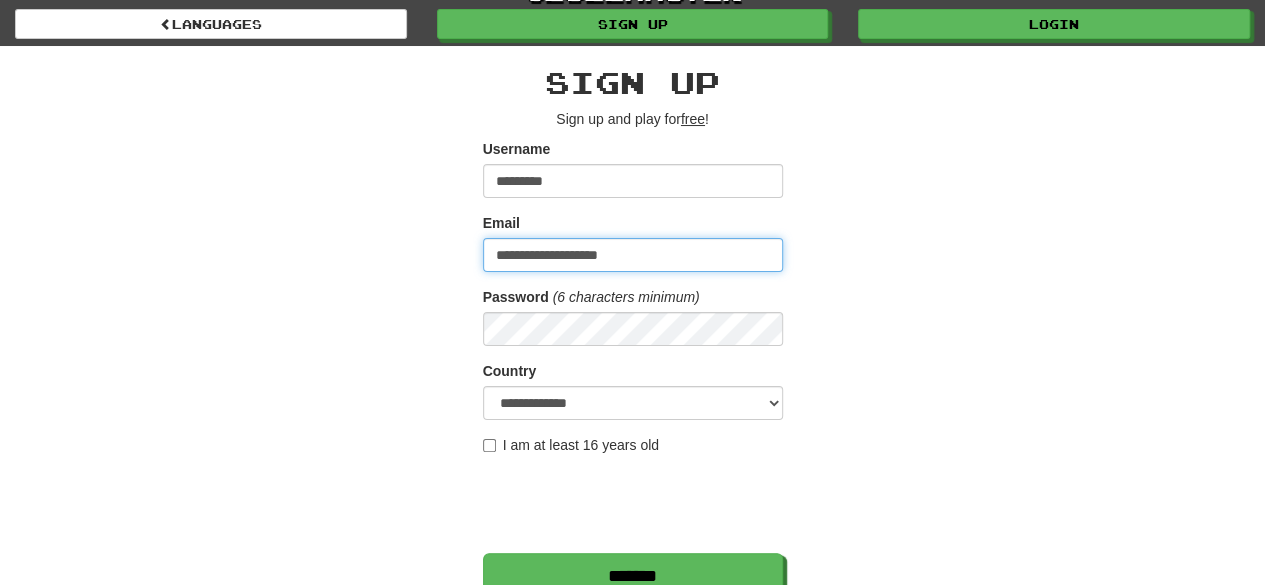 type on "**********" 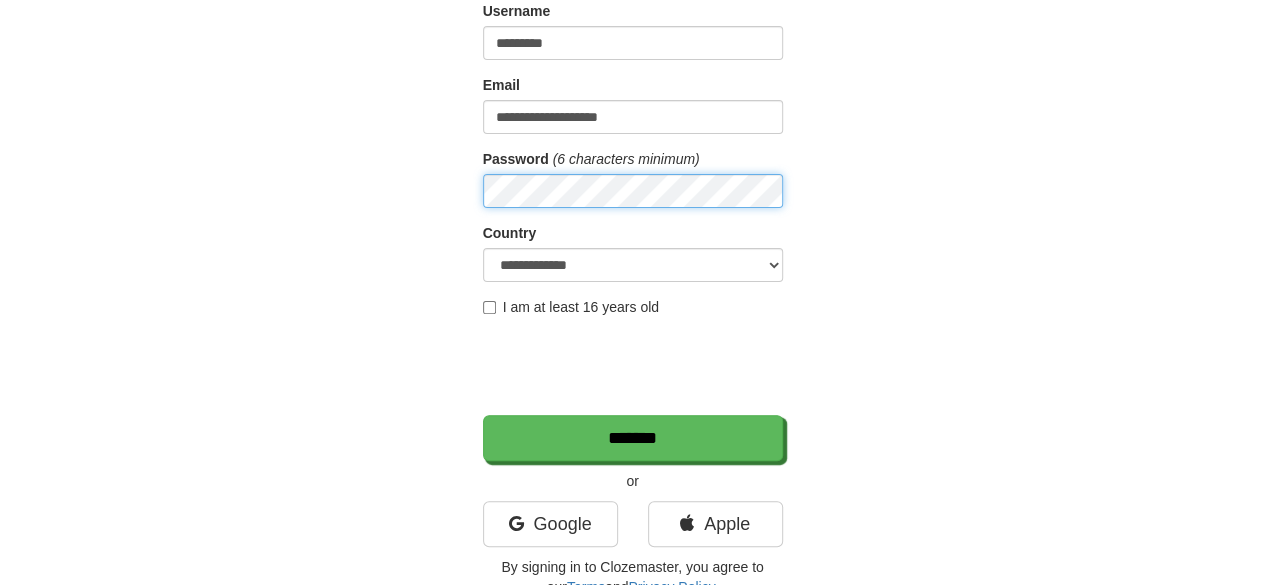 scroll, scrollTop: 174, scrollLeft: 0, axis: vertical 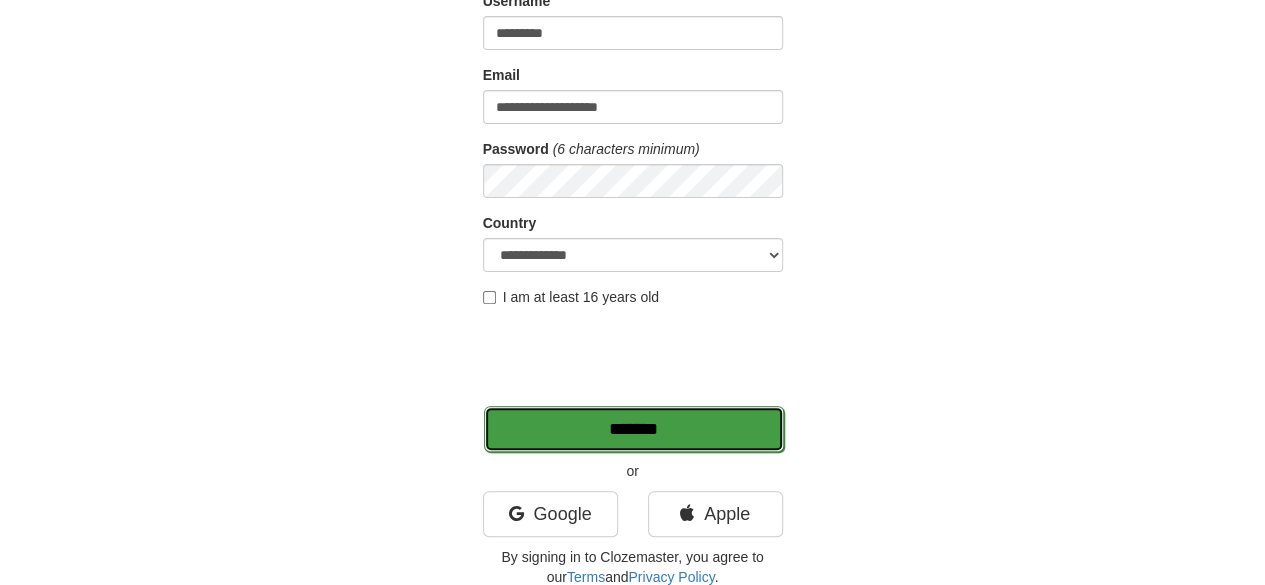 click on "*******" at bounding box center (634, 429) 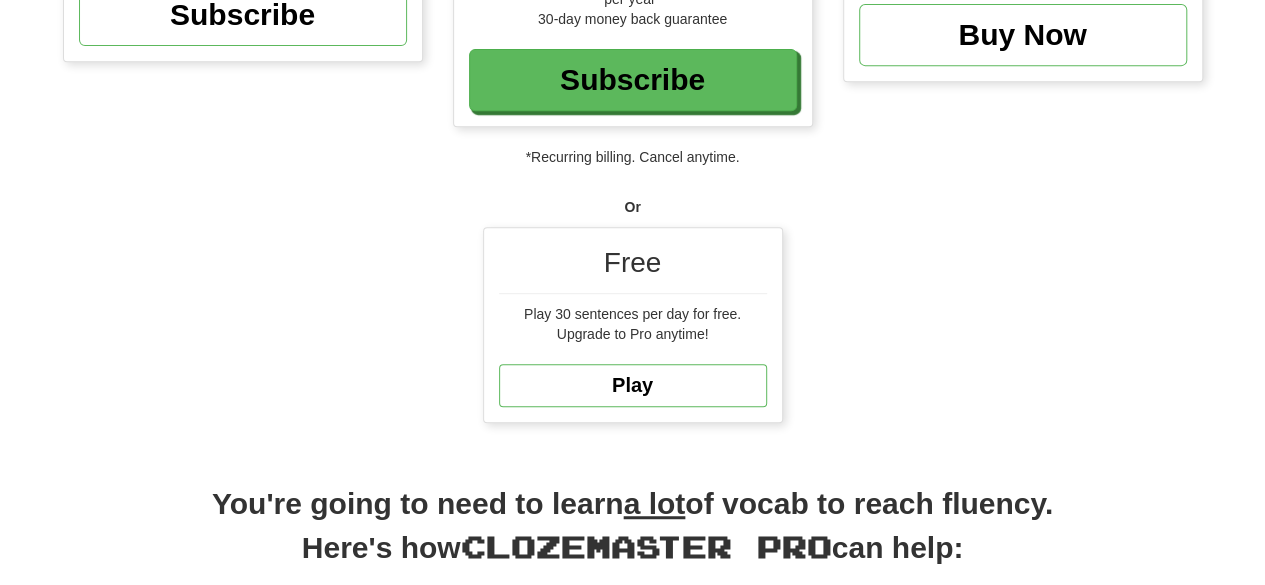 scroll, scrollTop: 446, scrollLeft: 0, axis: vertical 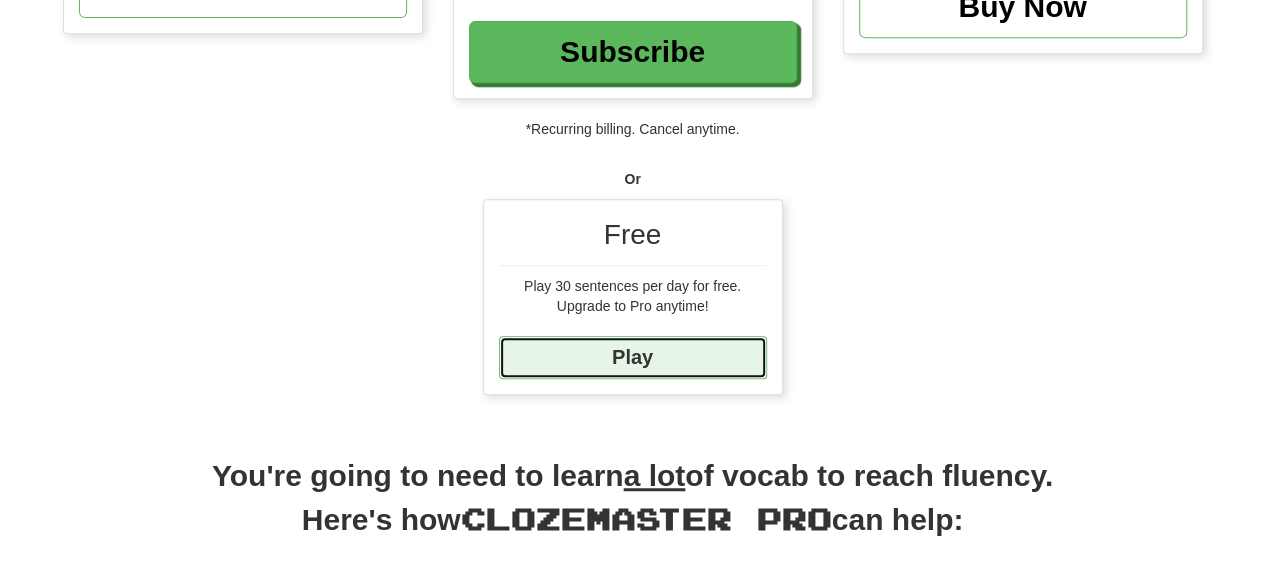 click on "Play" at bounding box center (633, 357) 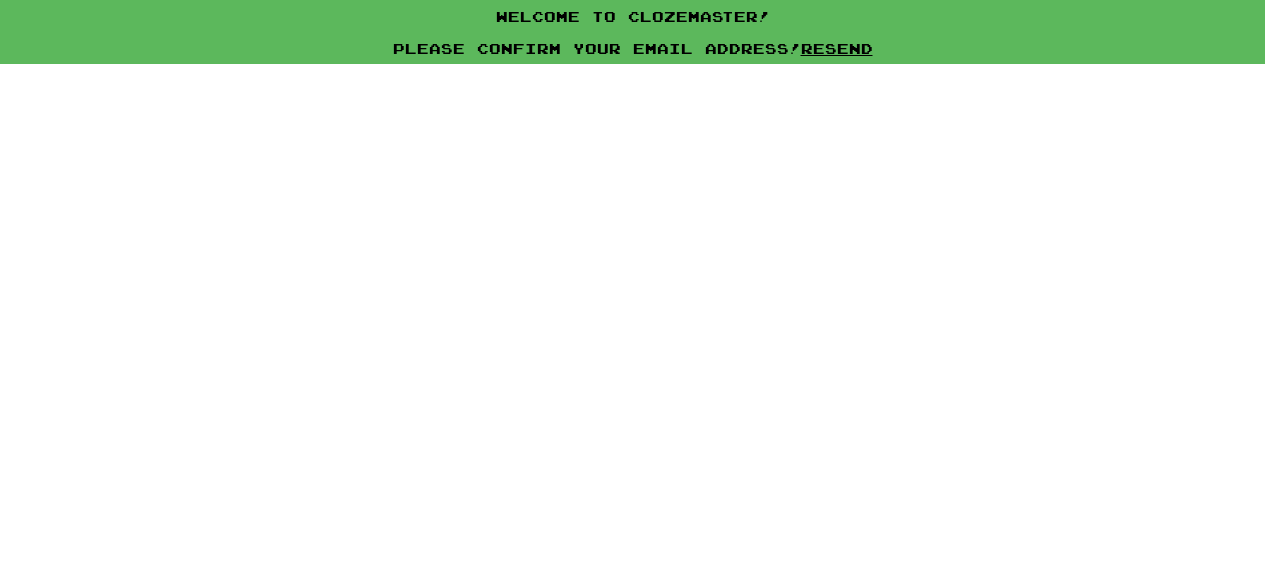scroll, scrollTop: 0, scrollLeft: 0, axis: both 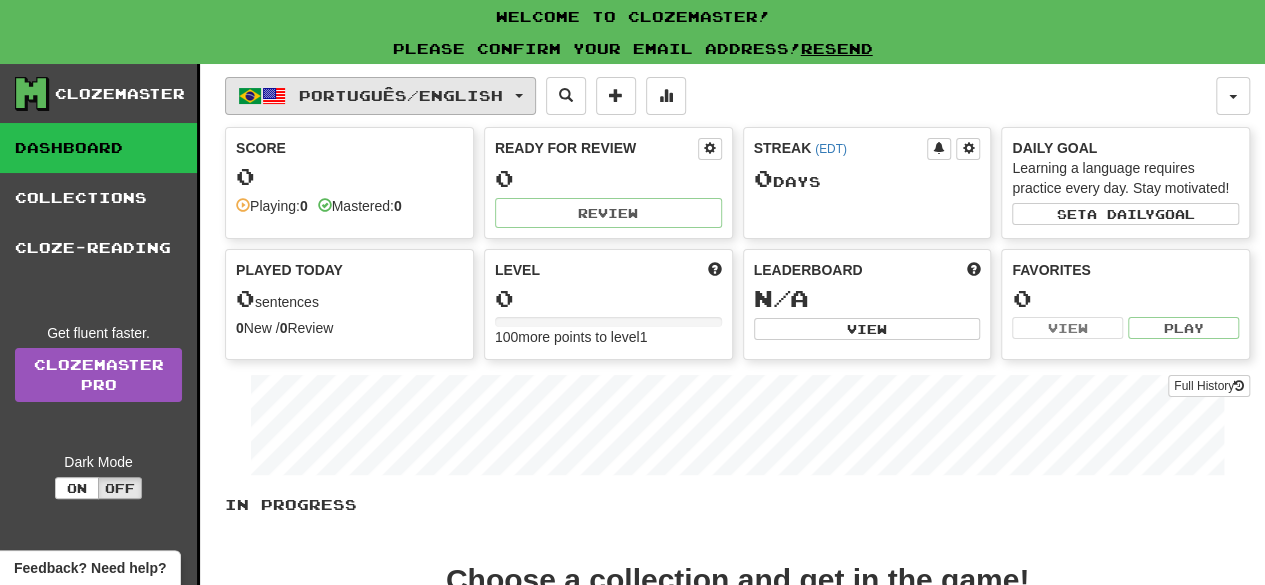 click on "Português  /  English" at bounding box center (401, 95) 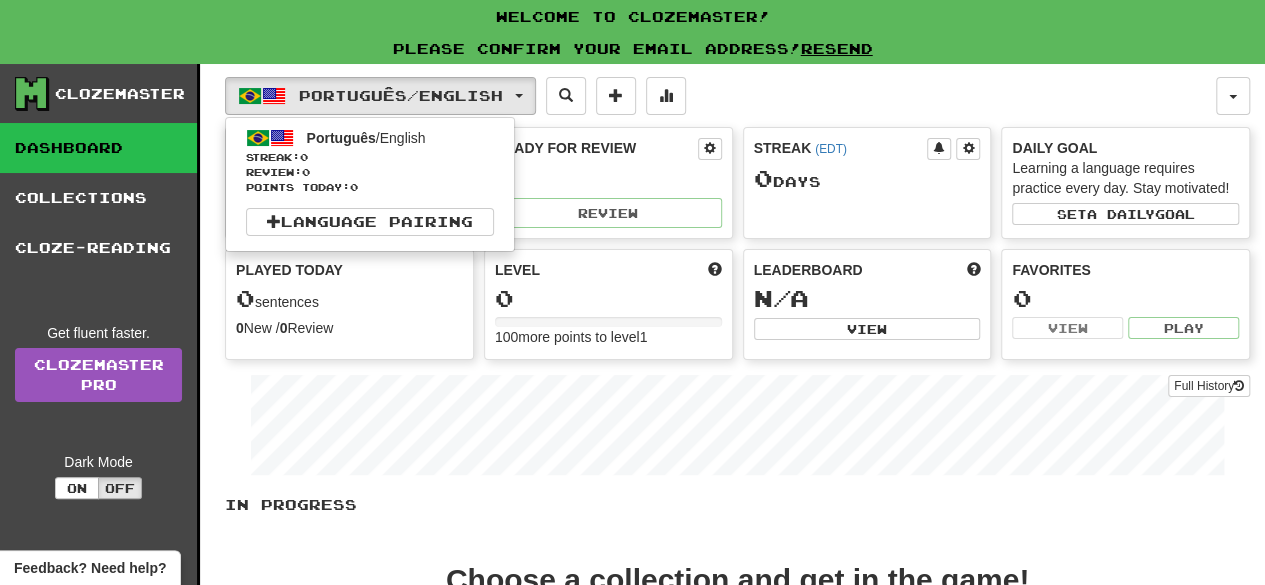 click on "Português  /  English Português  /  English Streak:  0   Review:  0 Points today:  0  Language Pairing Username: ozzysnook Edit  Account  Notifications  Activity Feed  Profile  Leaderboard  Forum  Logout Score 0  Playing:  0  Mastered:  0 Ready for Review 0   Review Streak   ( EDT ) 0  Day s Daily Goal Learning a language requires practice every day. Stay motivated! Set  a daily  goal Played Today 0  sentences 0  New /  0  Review Full History  Level 0 100  more points to level  1 Leaderboard N/A View Favorites 0 View Play Full History  In Progress Choose a collection and get in the game! Start   Add Collection Reset  Progress Delete  Language Pairing Dark Mode On Off" at bounding box center [737, 438] 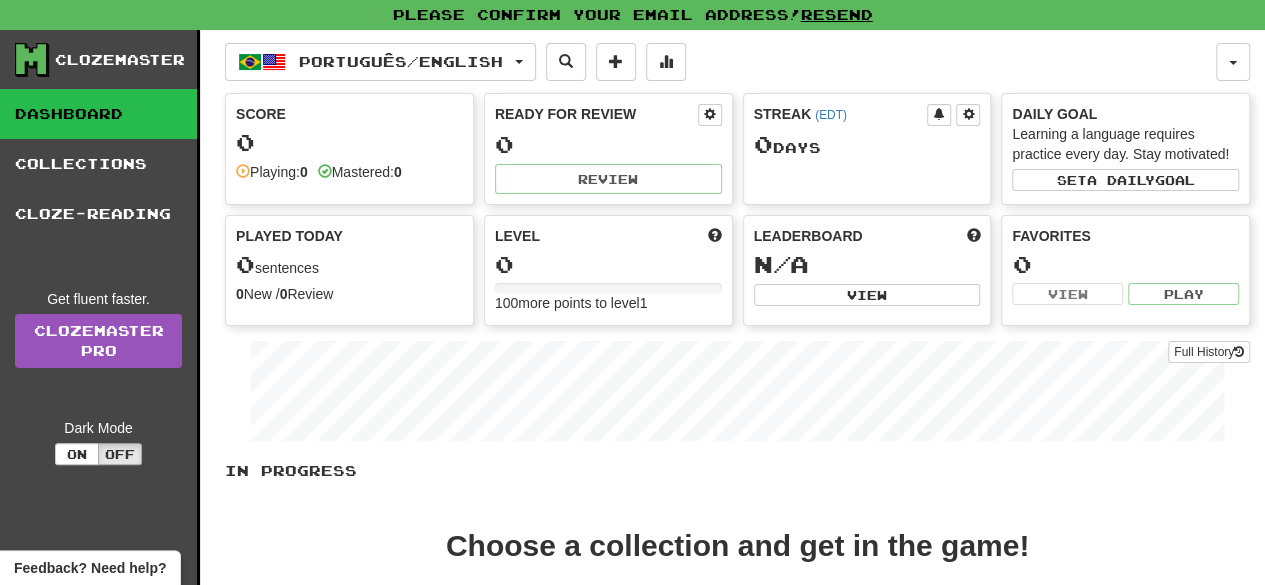 scroll, scrollTop: 0, scrollLeft: 0, axis: both 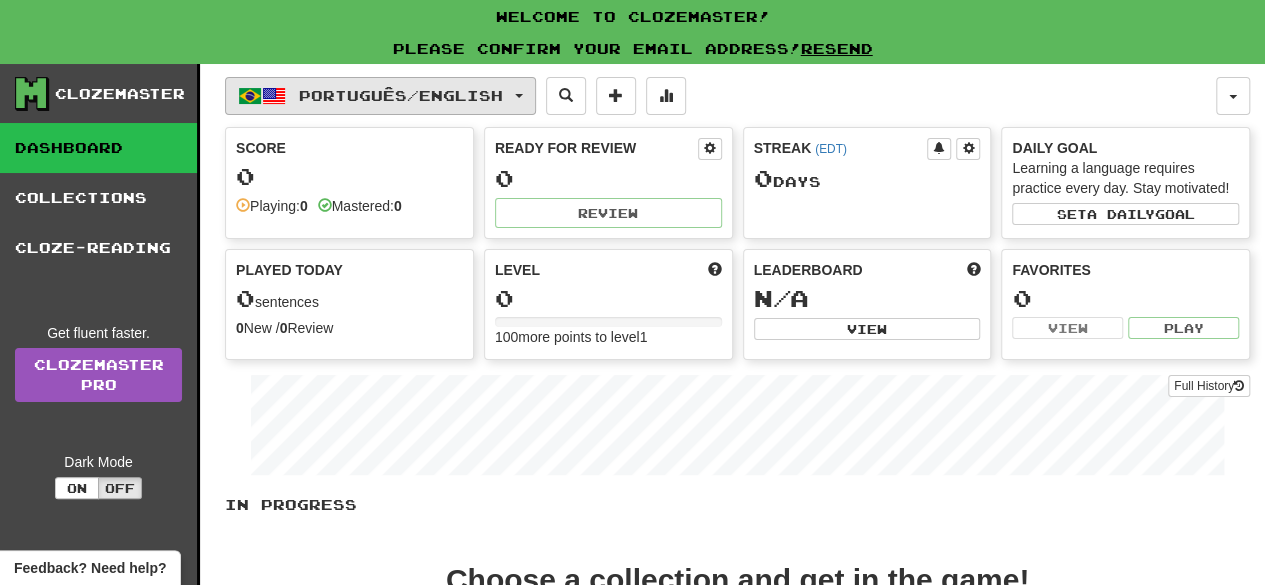 drag, startPoint x: 509, startPoint y: 99, endPoint x: 462, endPoint y: 85, distance: 49.0408 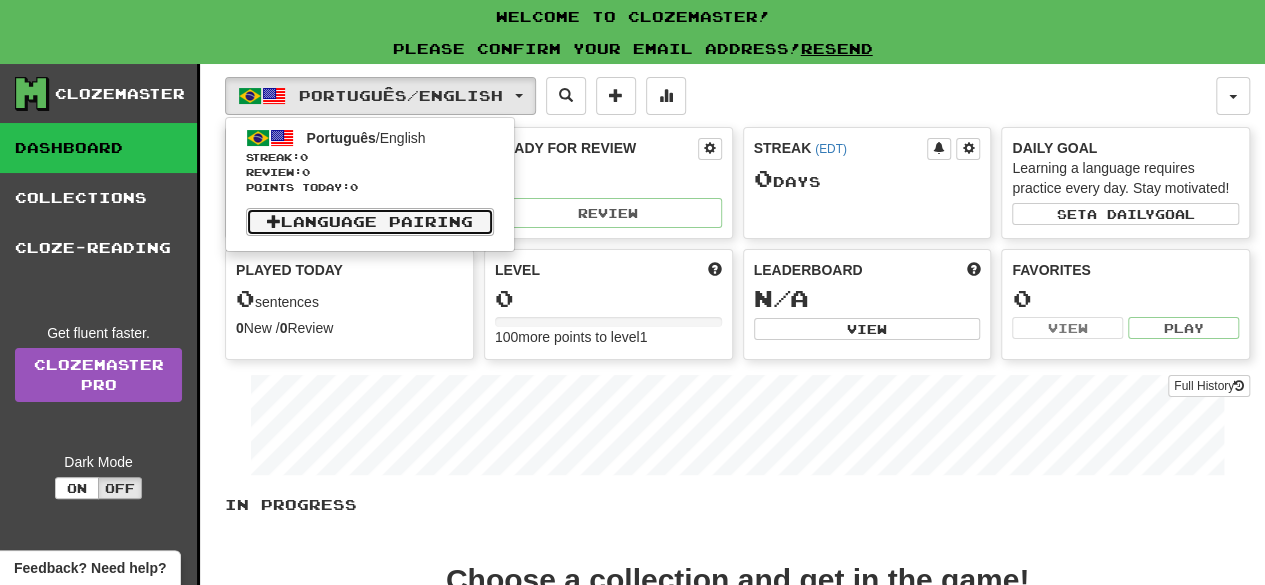 click on "Language Pairing" at bounding box center (370, 222) 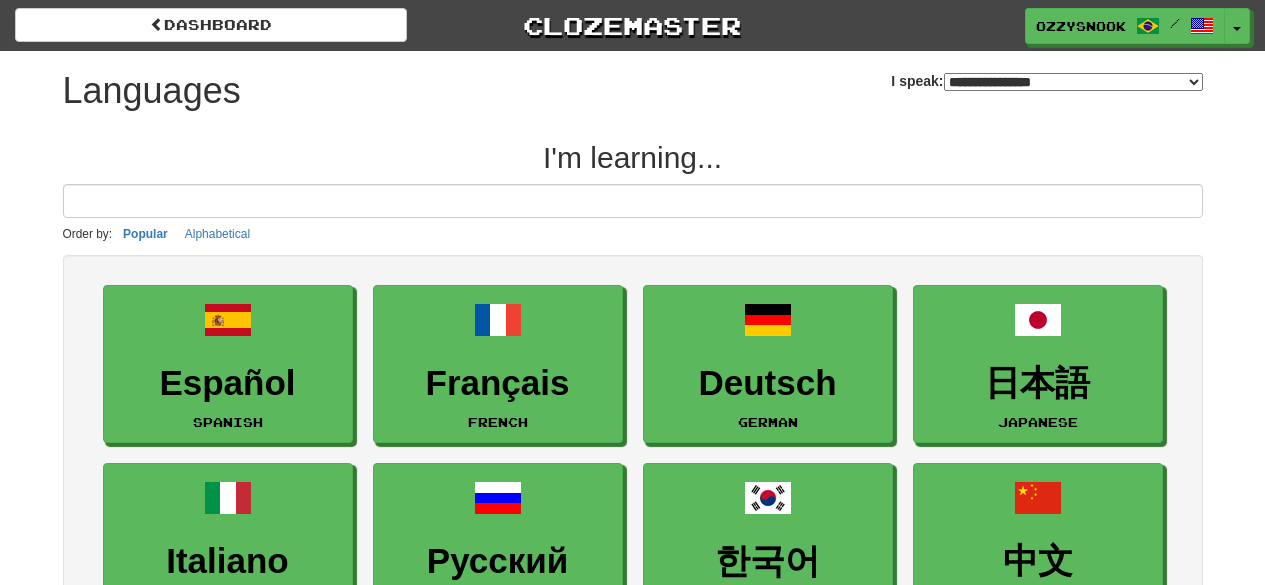 select on "*******" 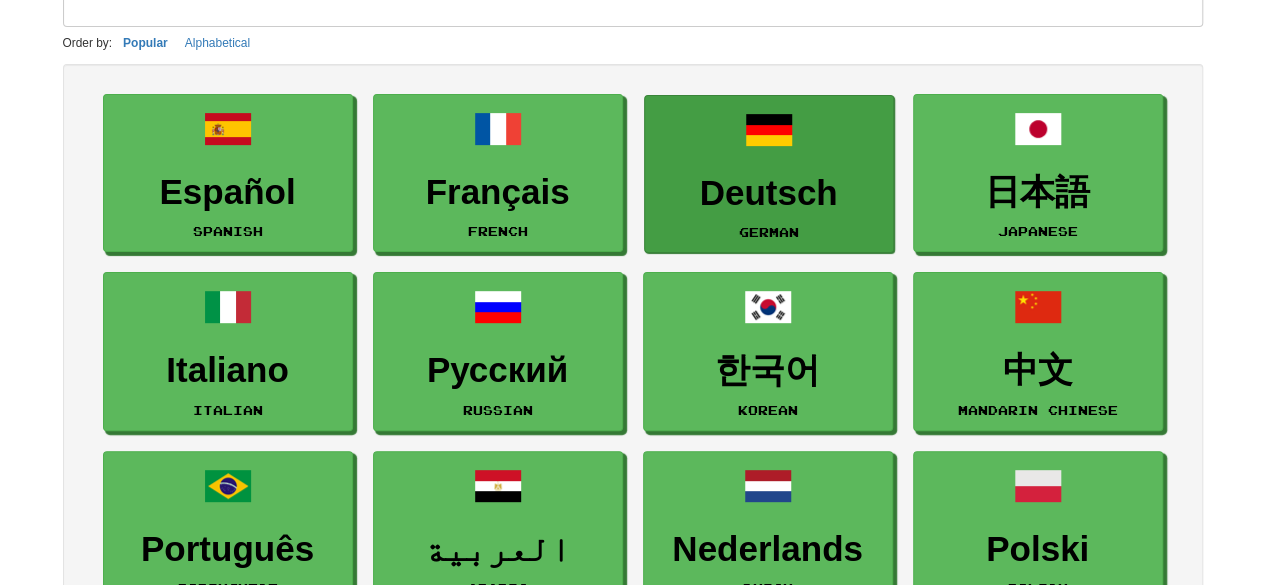 scroll, scrollTop: 190, scrollLeft: 0, axis: vertical 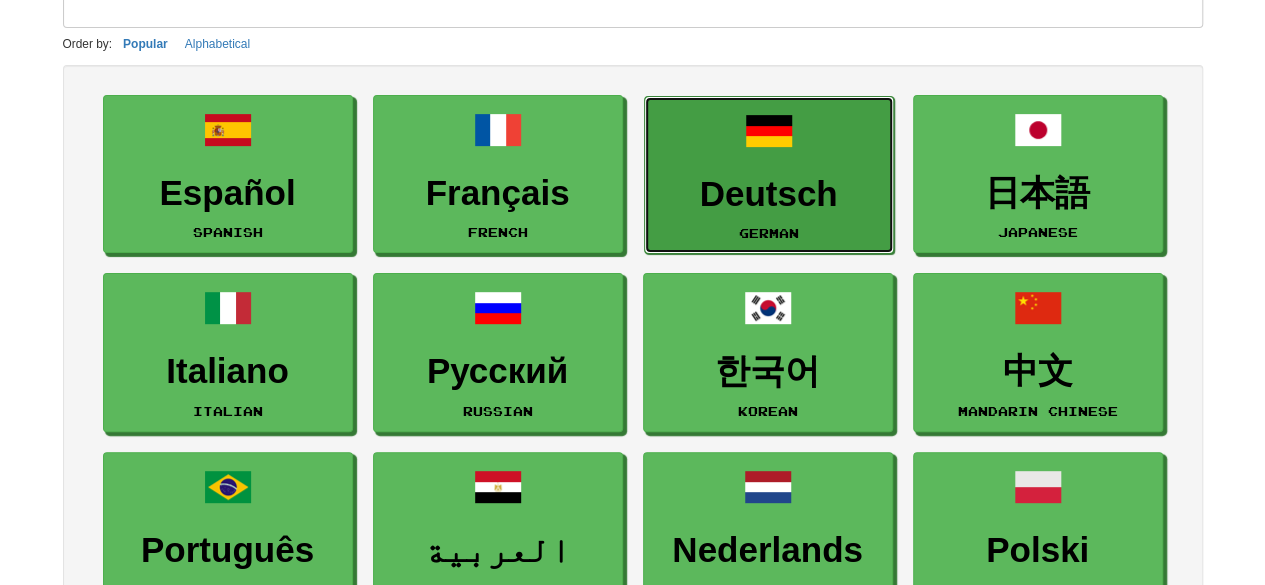 click on "Deutsch German" at bounding box center [769, 175] 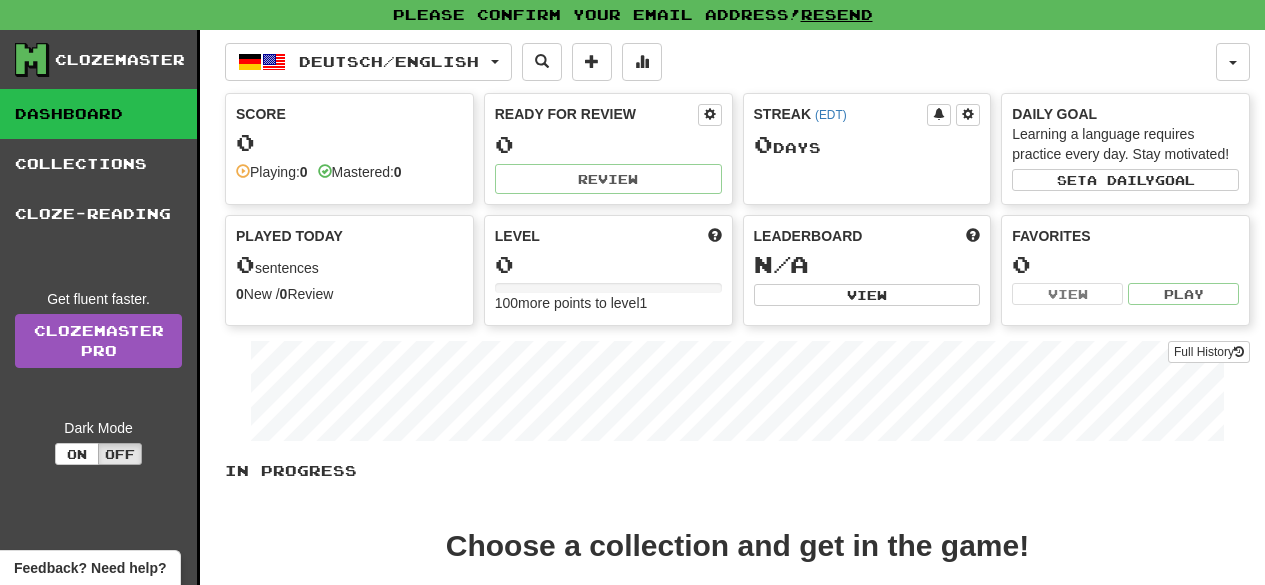 scroll, scrollTop: 0, scrollLeft: 0, axis: both 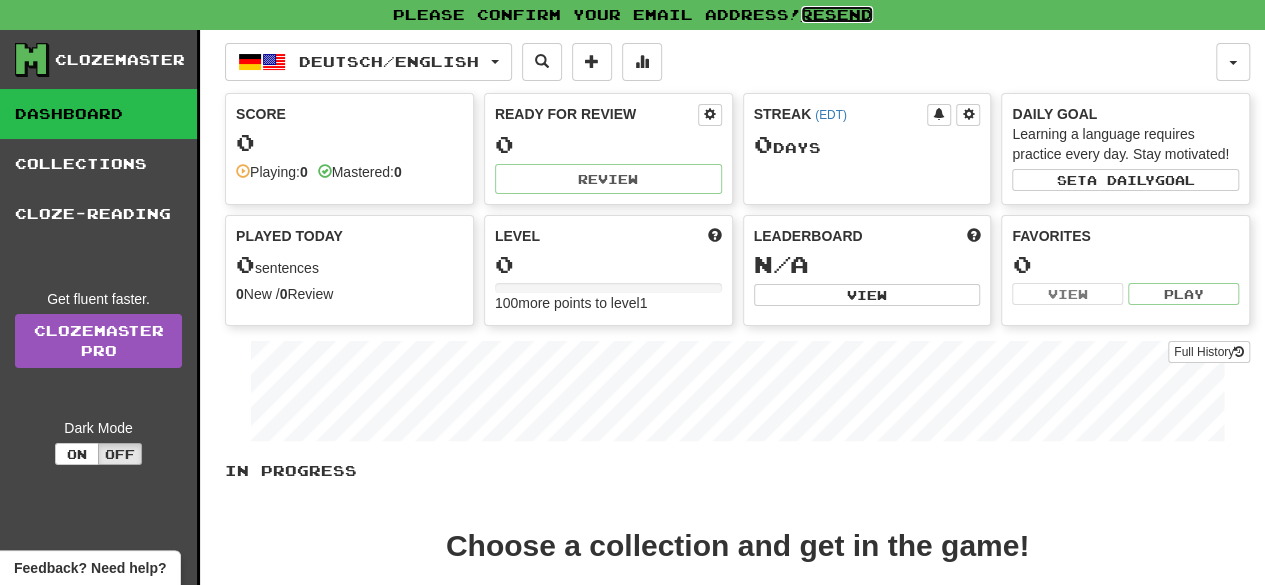 click on "Resend" at bounding box center [837, 14] 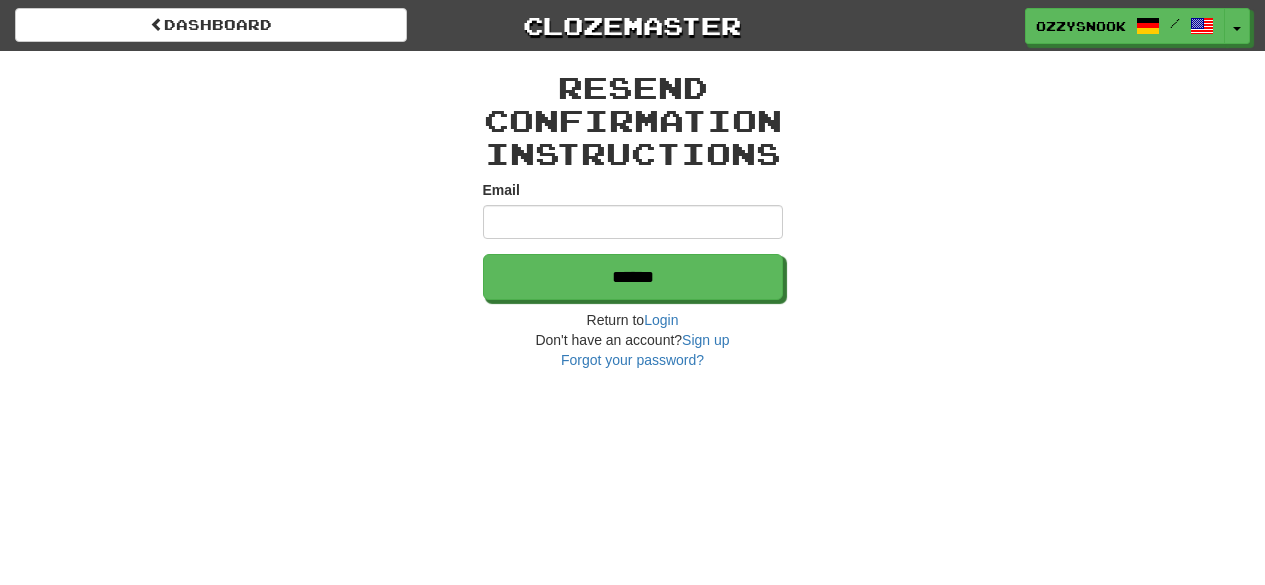 scroll, scrollTop: 0, scrollLeft: 0, axis: both 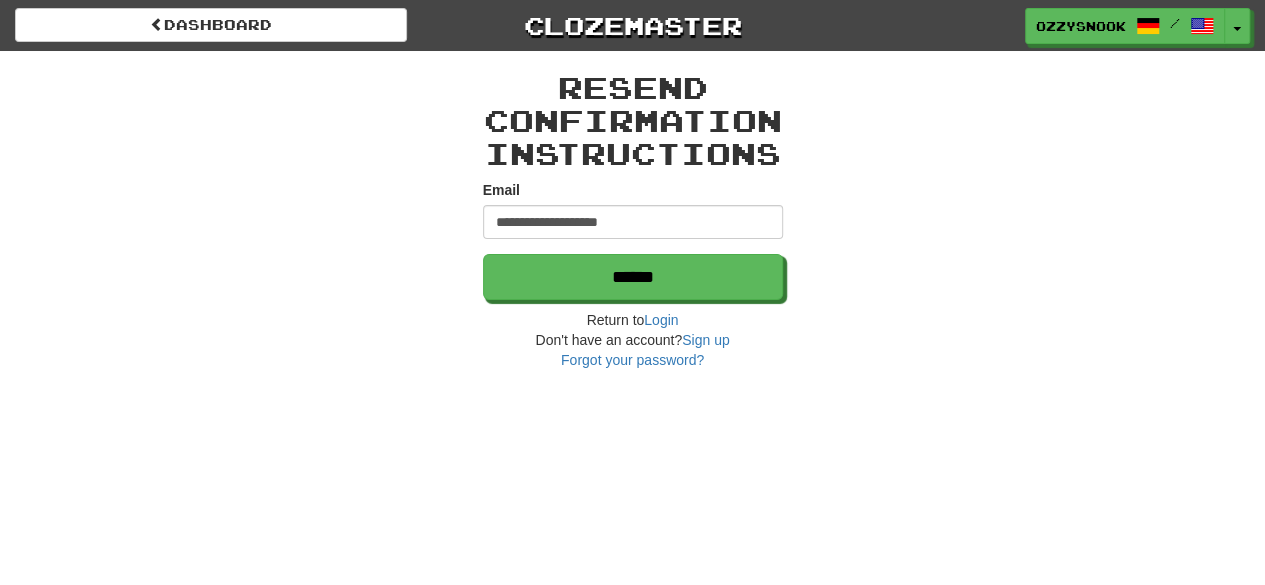 click on "**********" at bounding box center (633, 222) 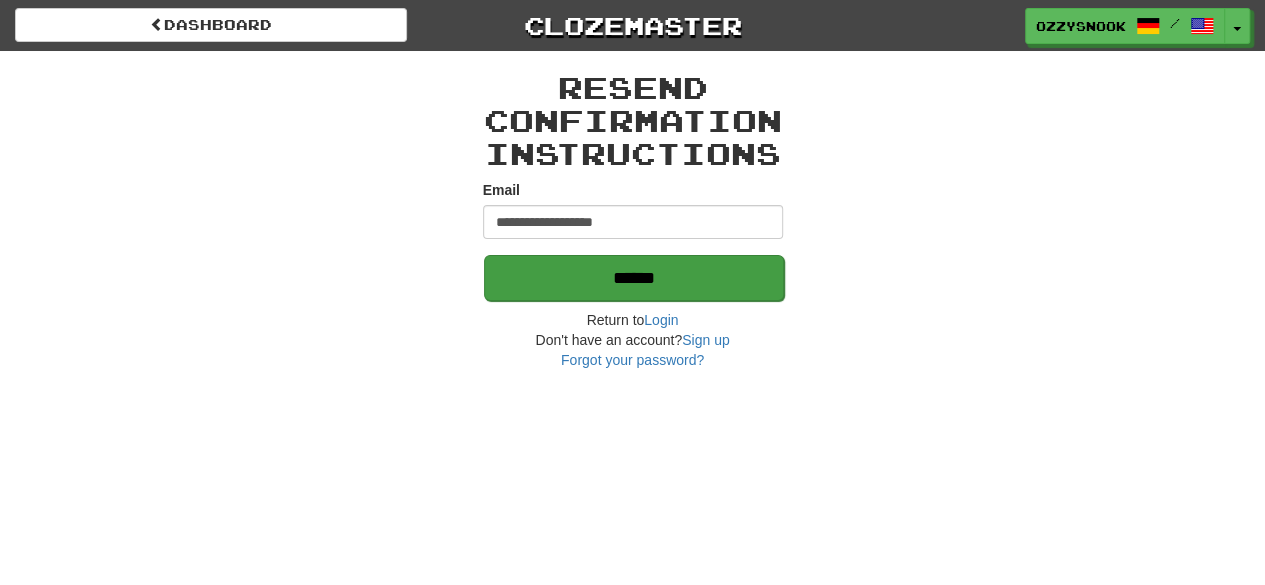 type on "**********" 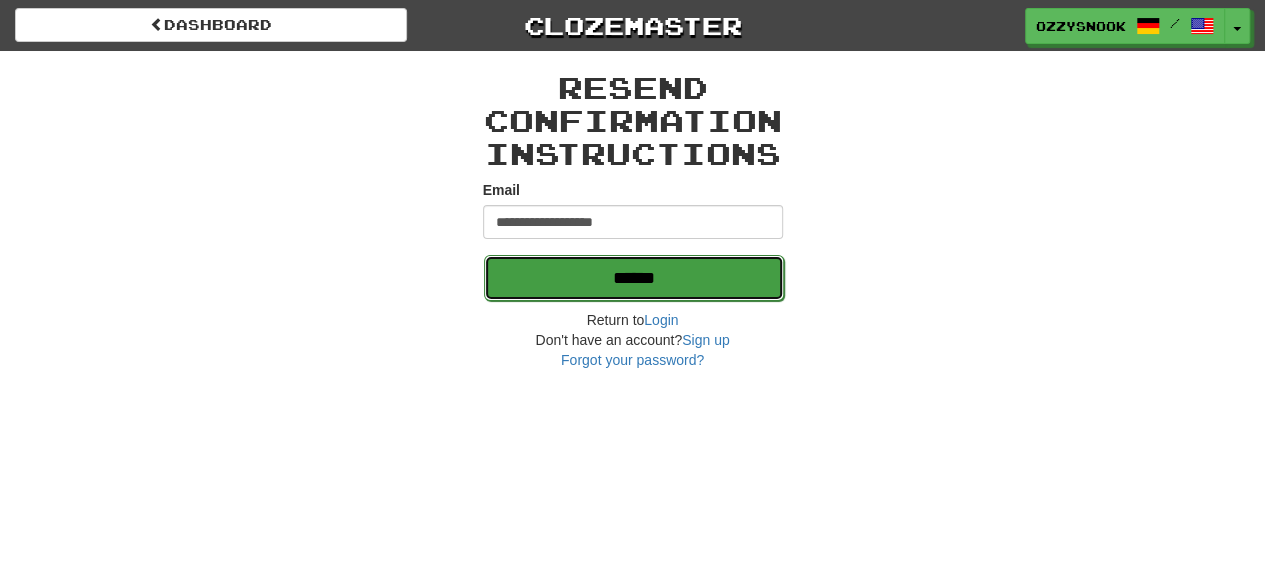 click on "******" at bounding box center [634, 278] 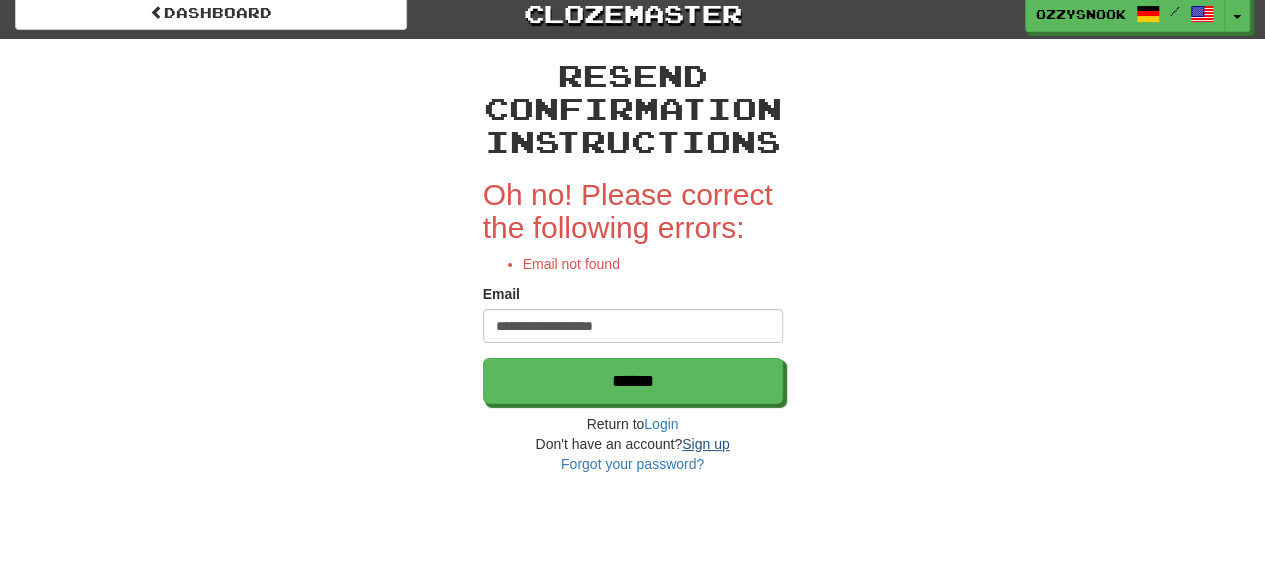 scroll, scrollTop: 11, scrollLeft: 0, axis: vertical 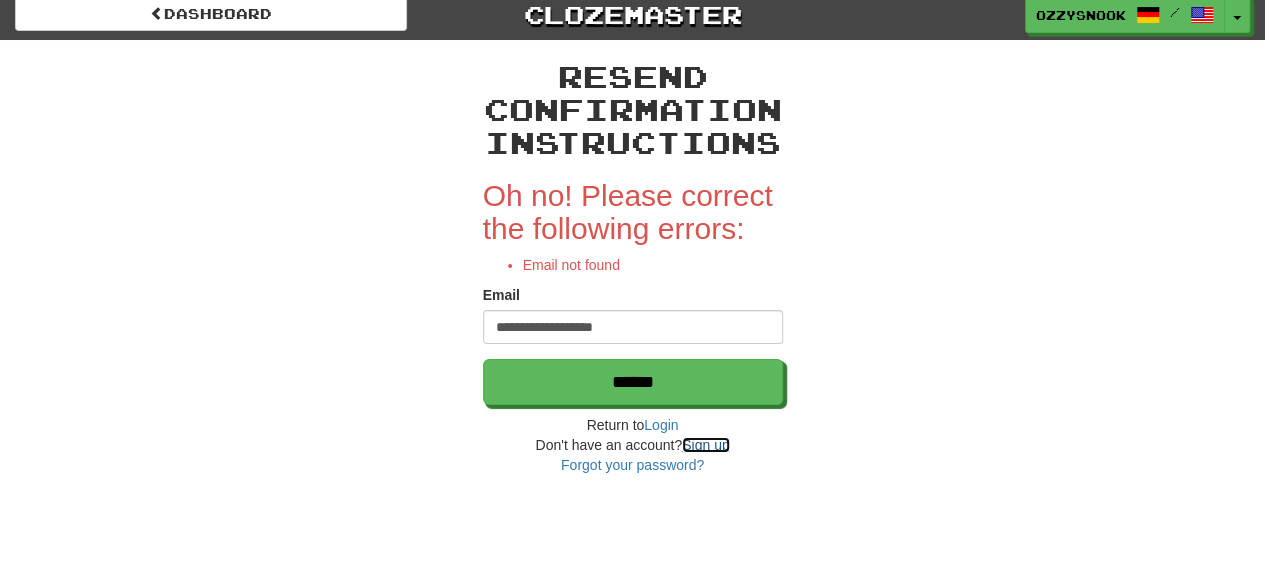 click on "Sign up" at bounding box center (705, 445) 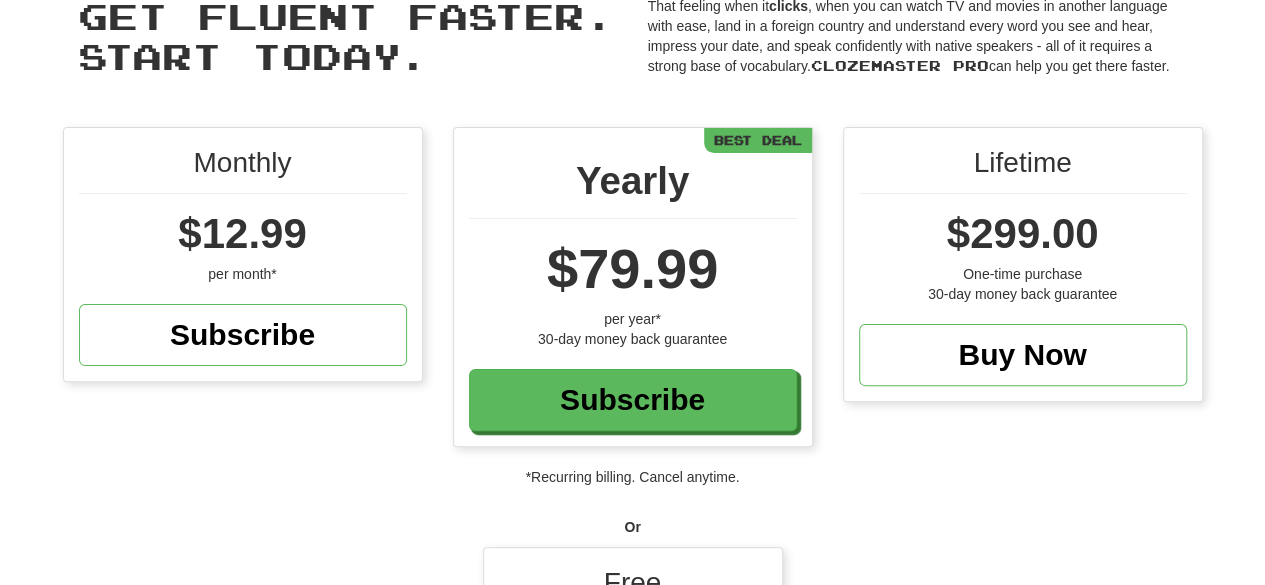 scroll, scrollTop: 0, scrollLeft: 0, axis: both 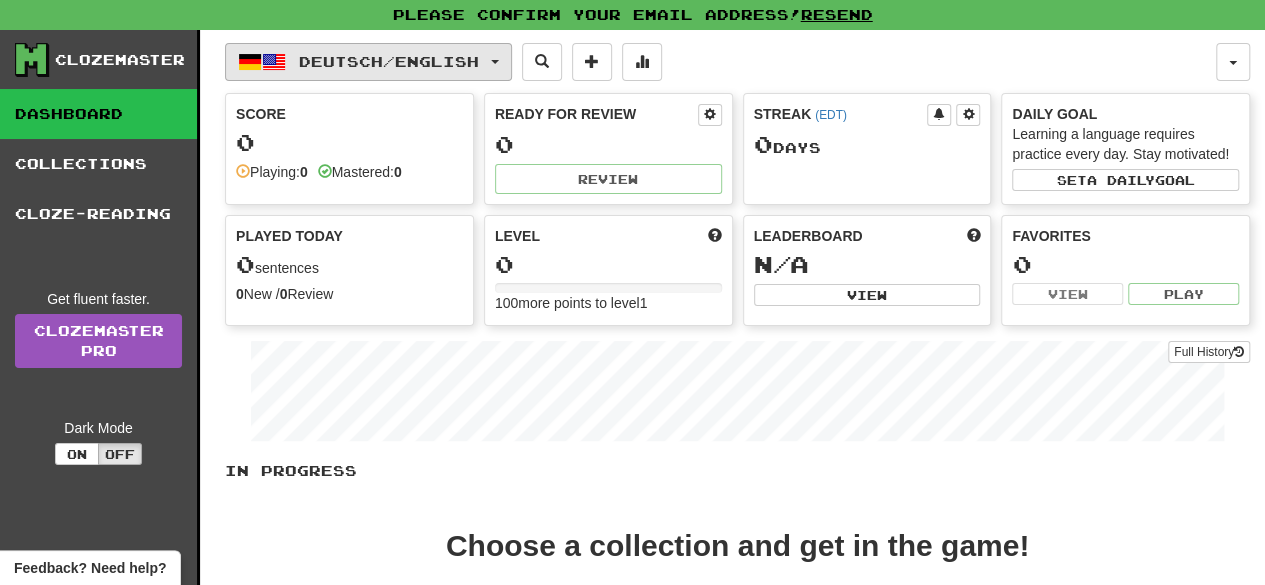 click on "Deutsch  /  English" at bounding box center [389, 61] 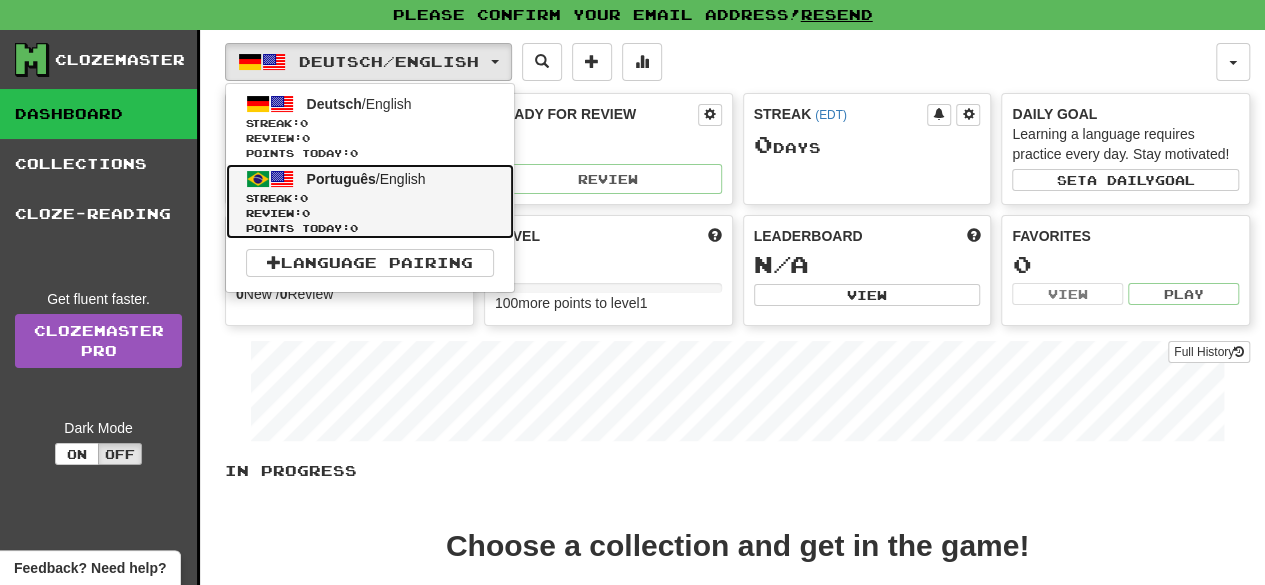 click on "Português" at bounding box center (341, 179) 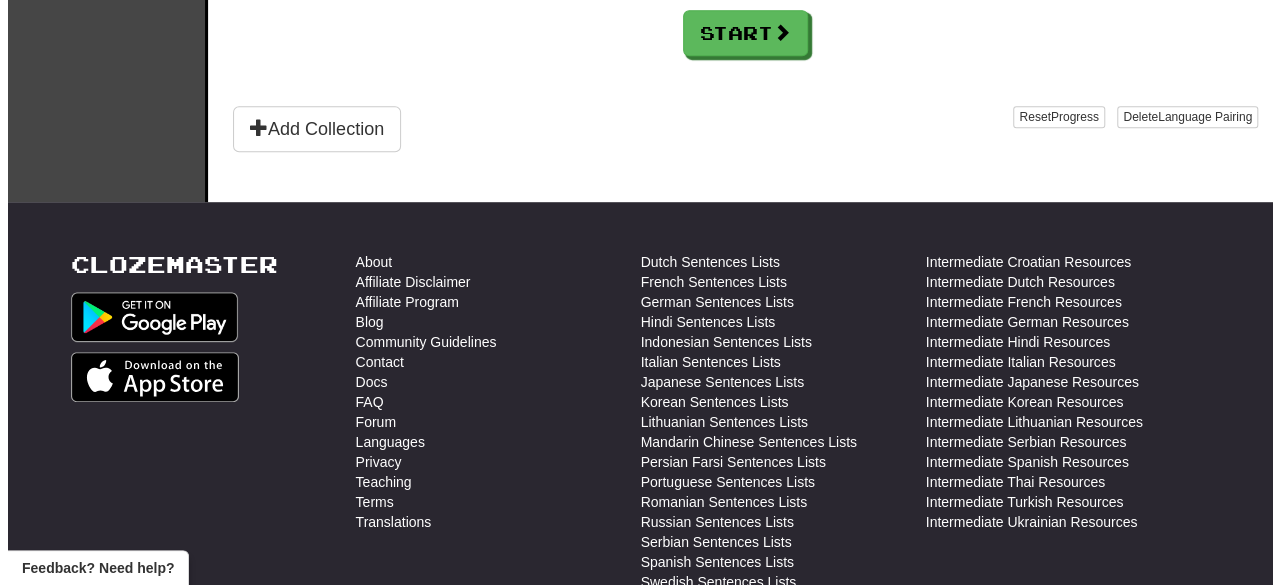 scroll, scrollTop: 574, scrollLeft: 0, axis: vertical 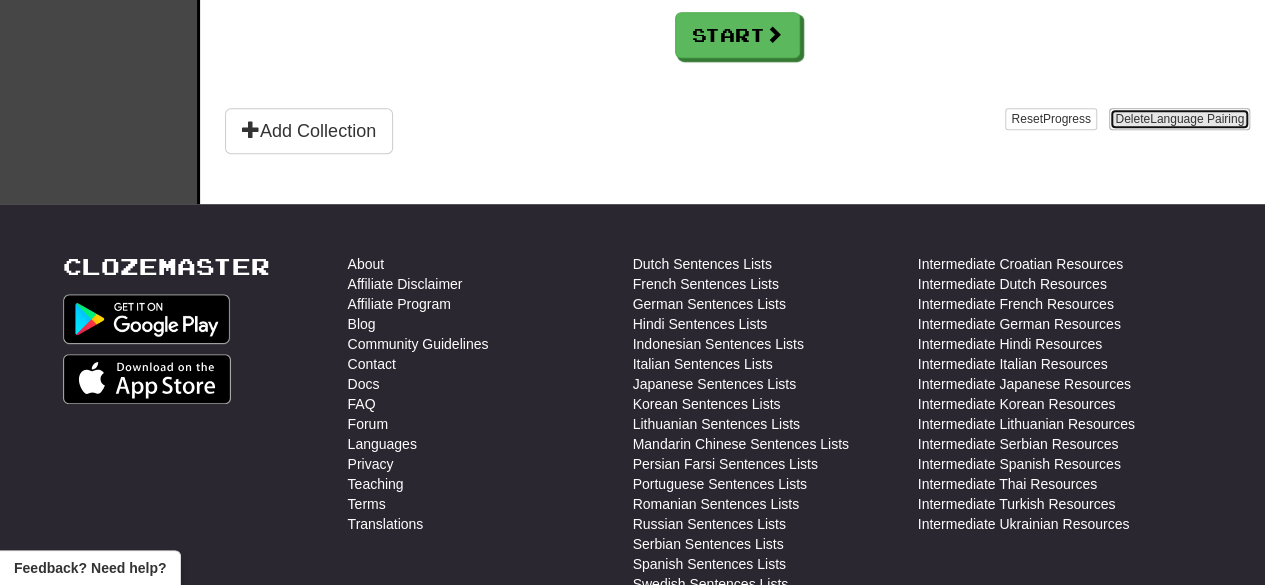 click on "Language Pairing" at bounding box center (1197, 119) 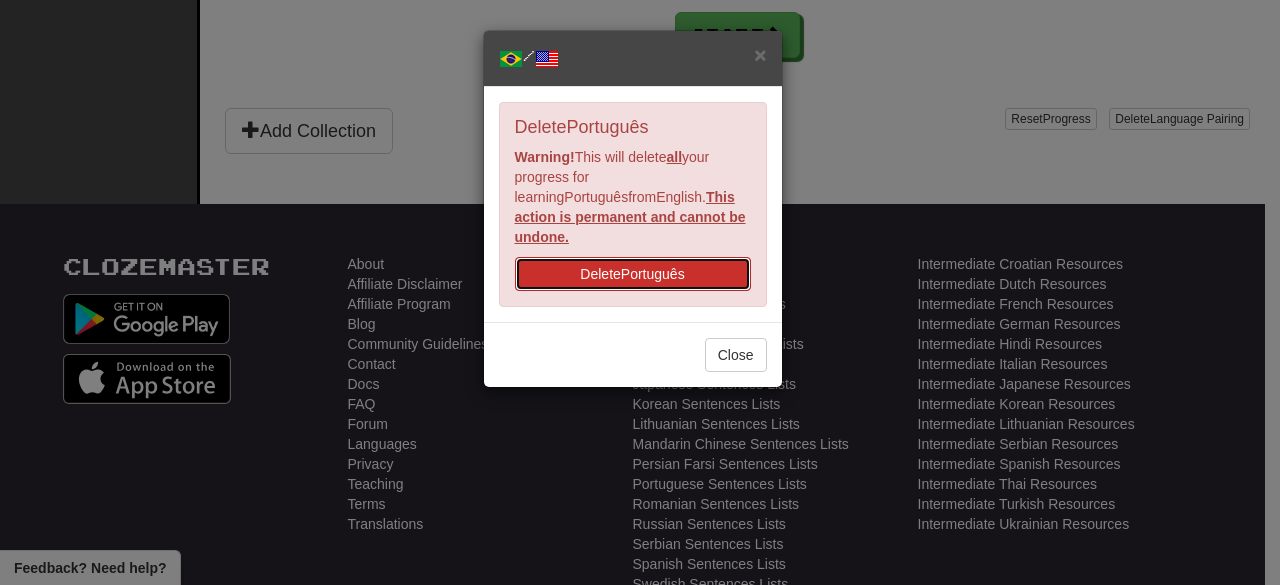 click on "Delete  Português" at bounding box center (633, 274) 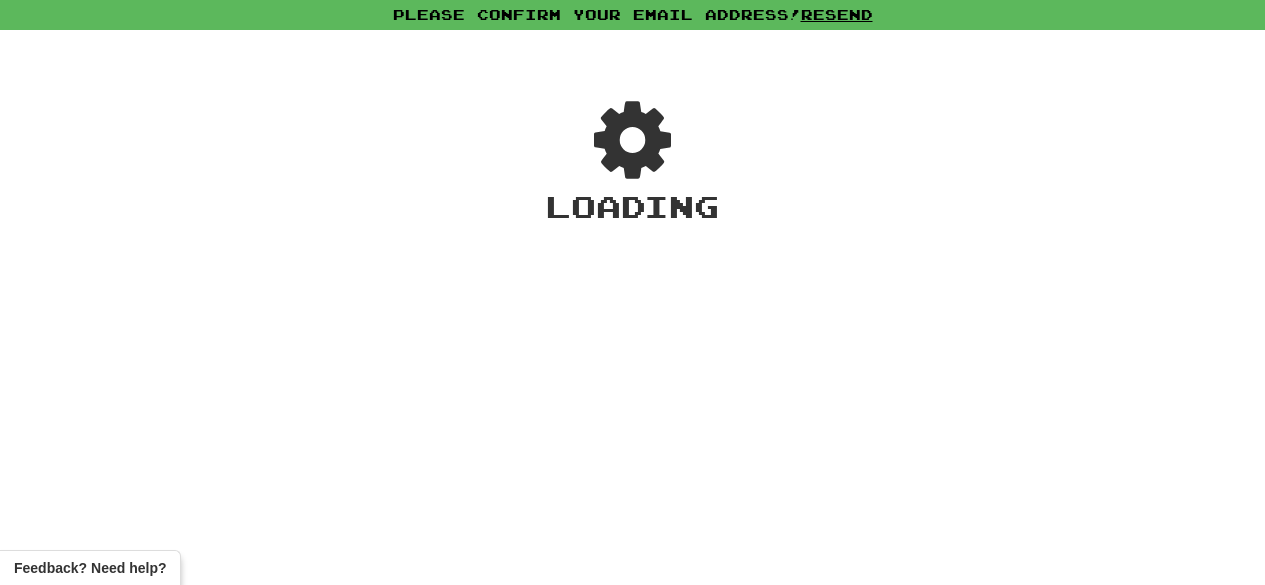 scroll, scrollTop: 0, scrollLeft: 0, axis: both 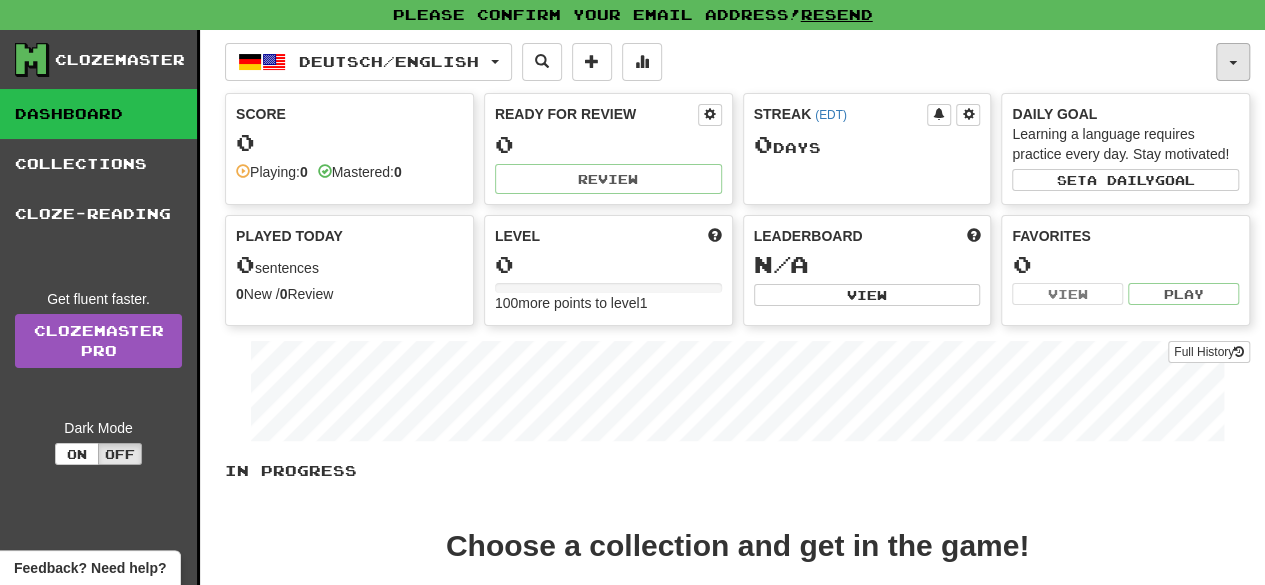 click at bounding box center (1233, 62) 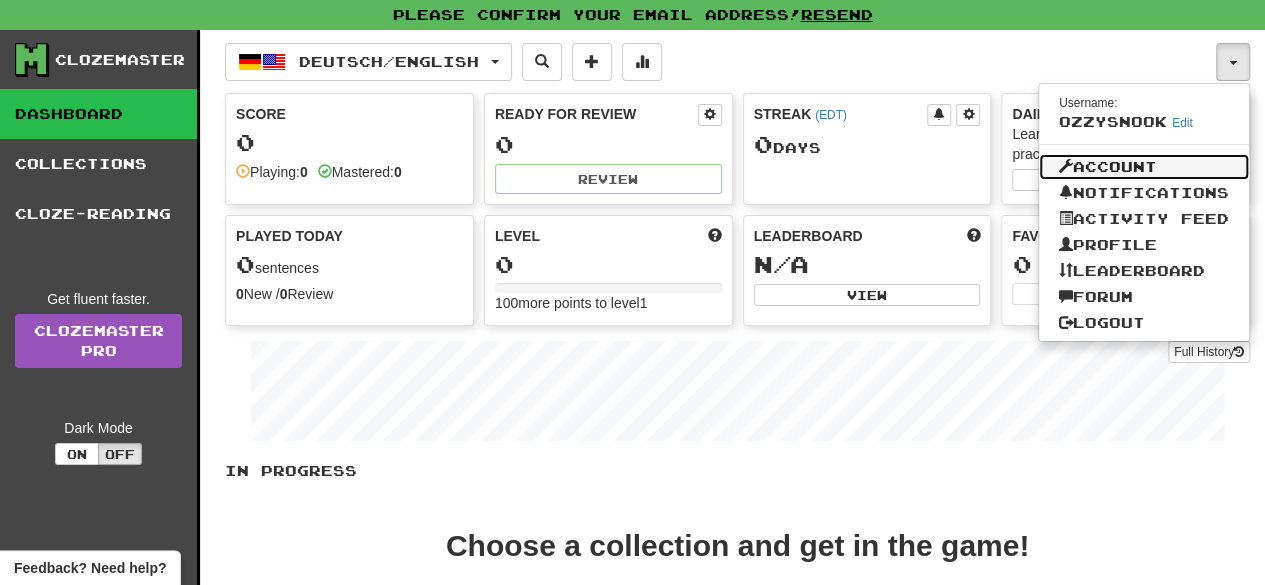 click on "Account" at bounding box center (1144, 167) 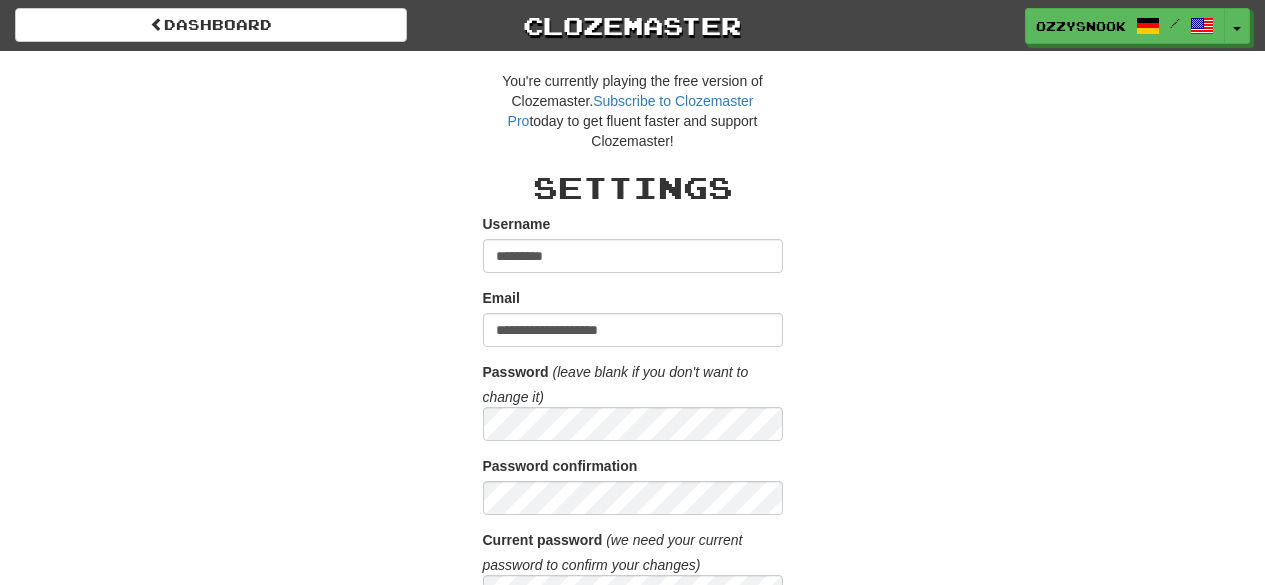 scroll, scrollTop: 0, scrollLeft: 0, axis: both 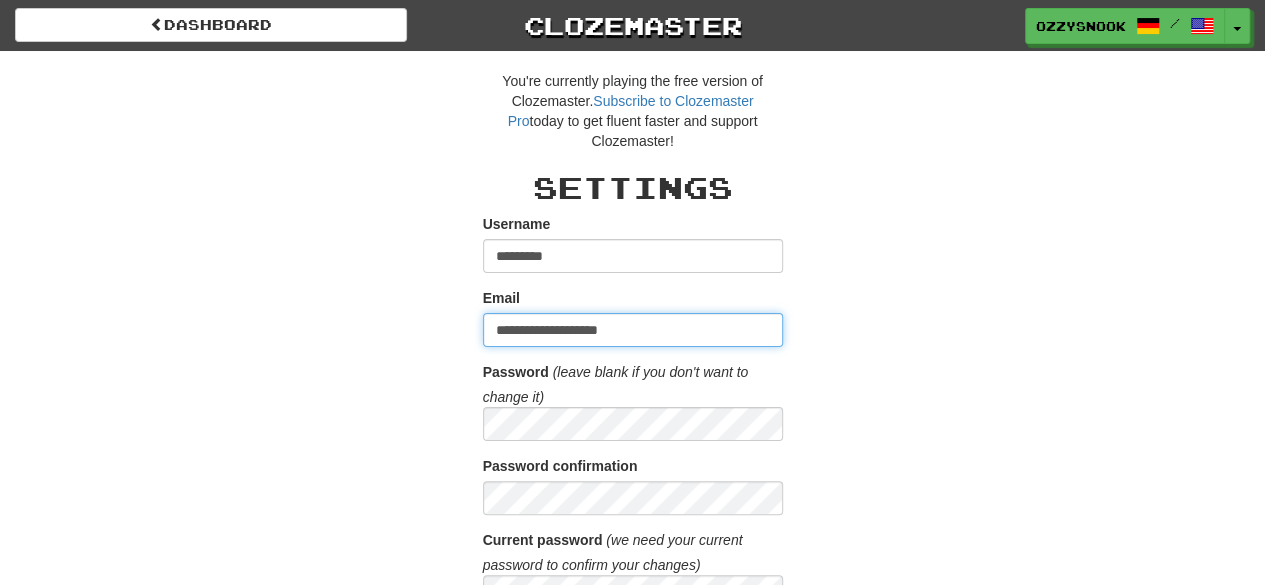 click on "**********" at bounding box center [633, 330] 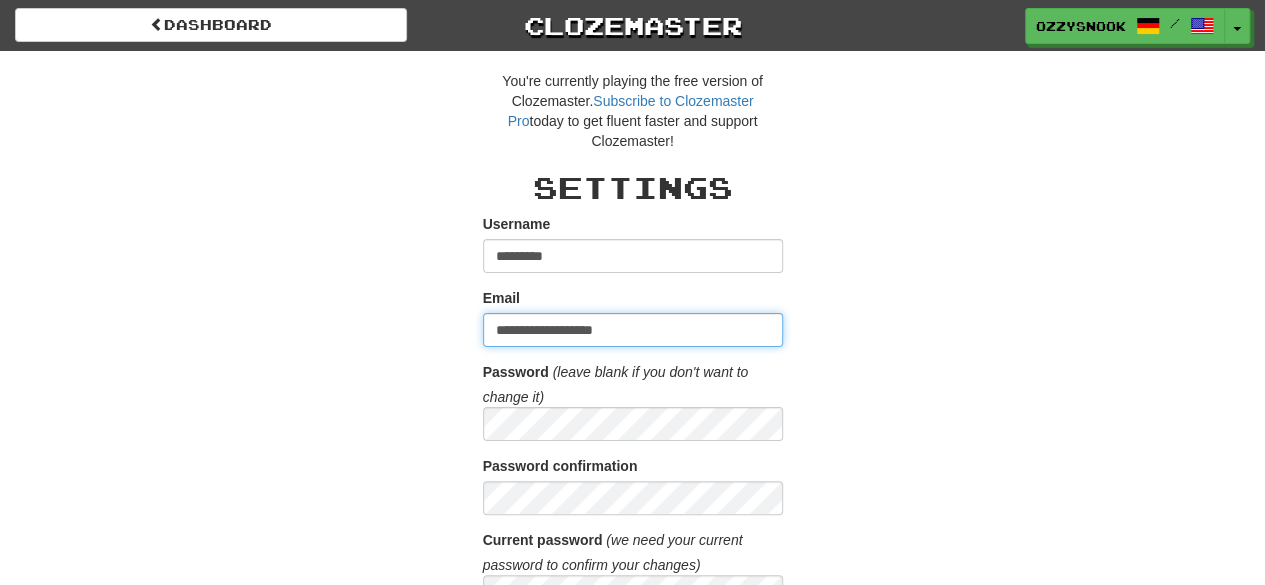 type on "**********" 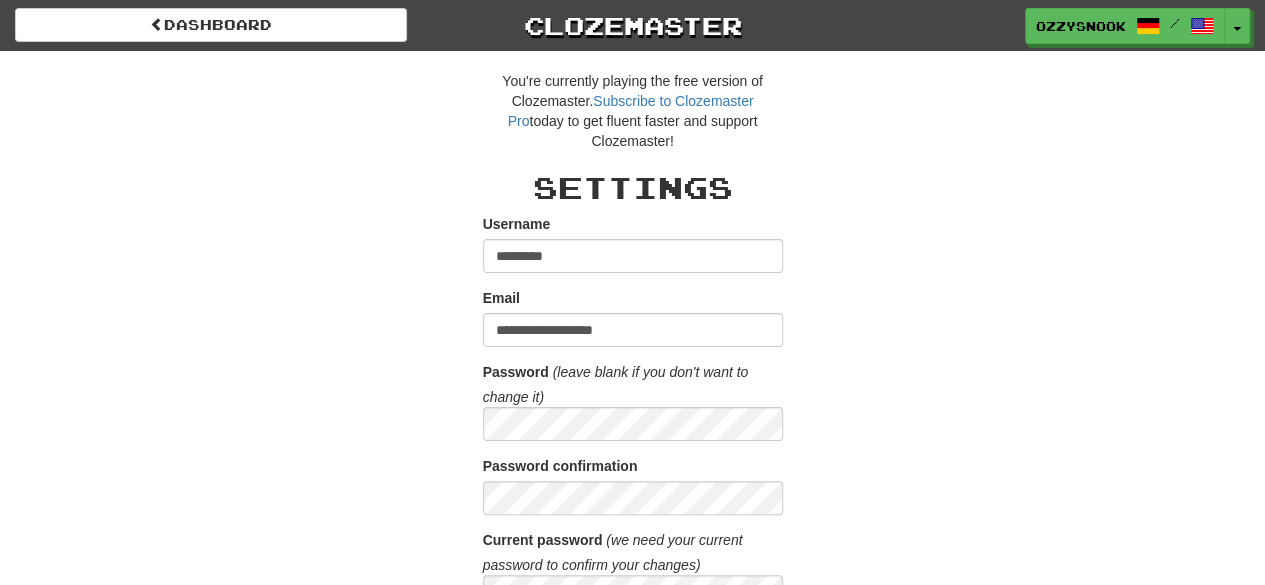click on "You're currently playing the free version of Clozemaster.  Subscribe to Clozemaster Pro  today to get fluent faster and support Clozemaster!
Settings
Username
[USERNAME]
Email
[EMAIL]
Password   (leave blank if you don't want to change it)
Password confirmation
Current password   (we need your current password to confirm your changes)
[PASSWORD]
Time Zone
[DAY] [MONTH] [DAY], [YEAR] [HOUR]:[MINUTE] [AM/PM]
[TIMEZONE]
Note! Changing your time zone only affects your progress and stats moving forward.
Time Zone
[TIMEZONE]
[TIMEZONE]
[TIMEZONE]
[TIMEZONE]
[TIMEZONE]
[TIMEZONE]
[TIMEZONE]
[TIMEZONE]
[TIMEZONE]
[TIMEZONE]" at bounding box center (633, 1168) 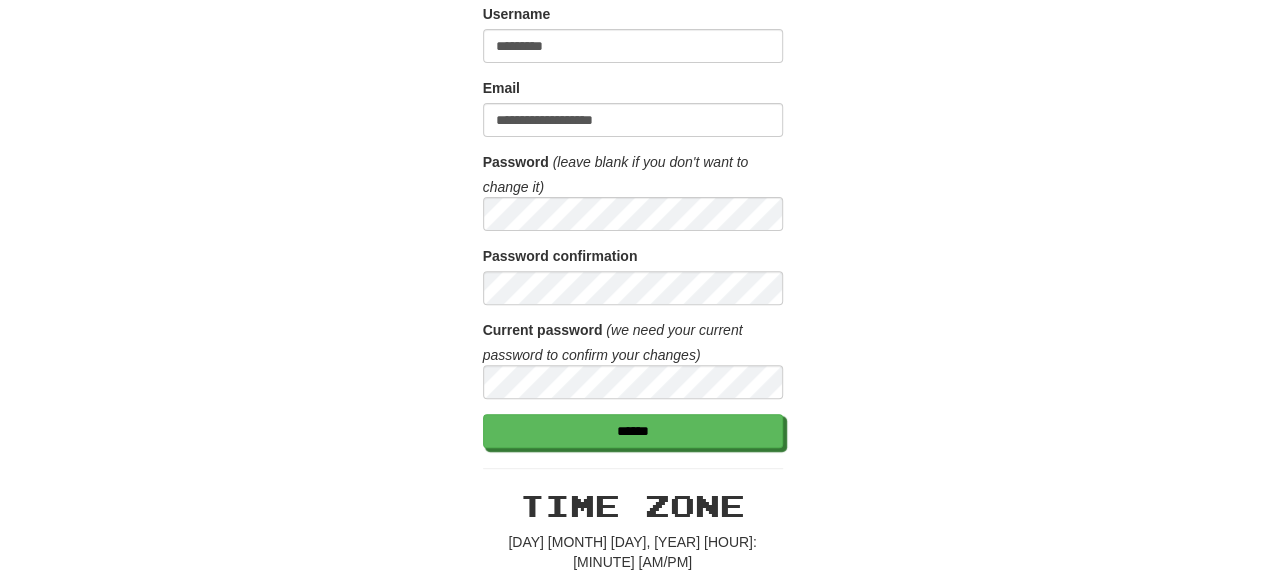 scroll, scrollTop: 206, scrollLeft: 0, axis: vertical 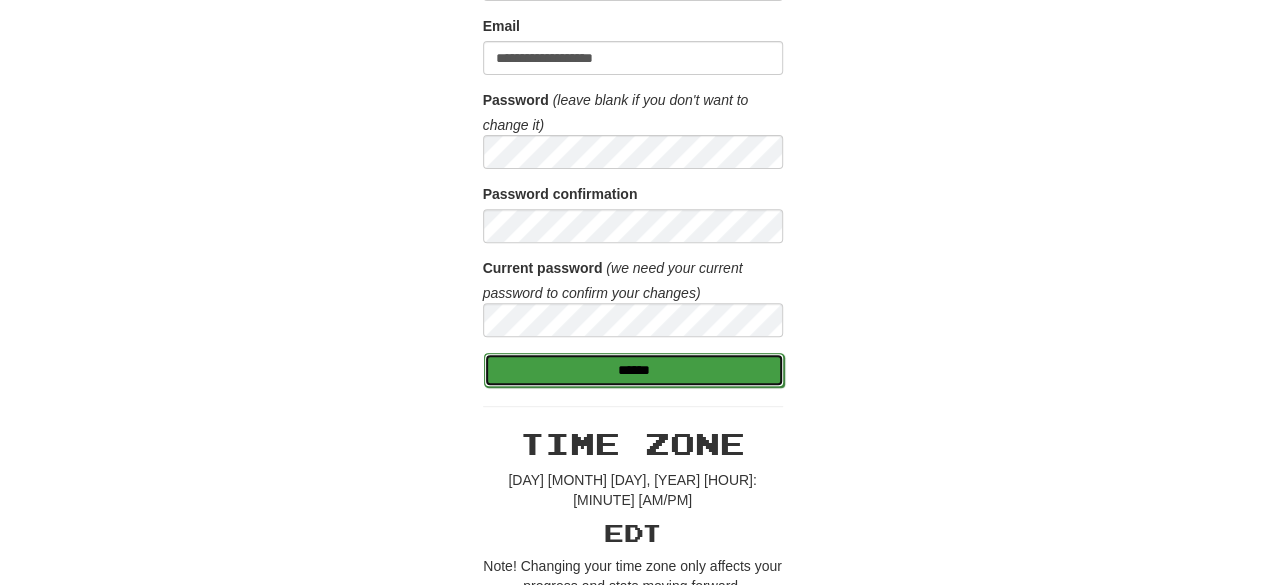 click on "******" at bounding box center (634, 370) 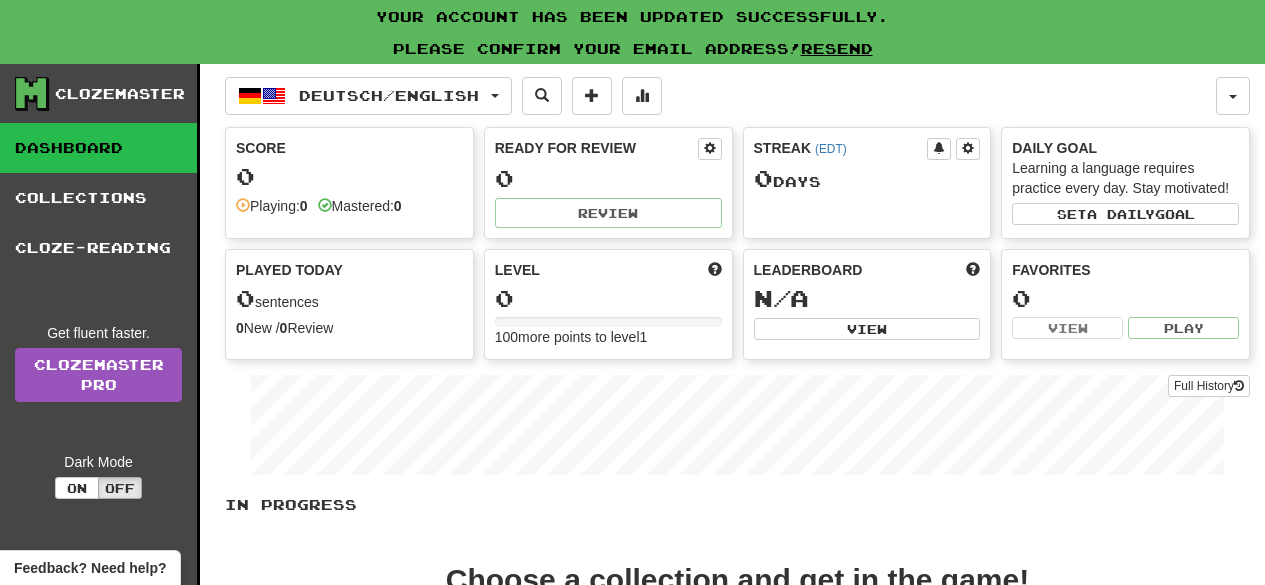 scroll, scrollTop: 0, scrollLeft: 0, axis: both 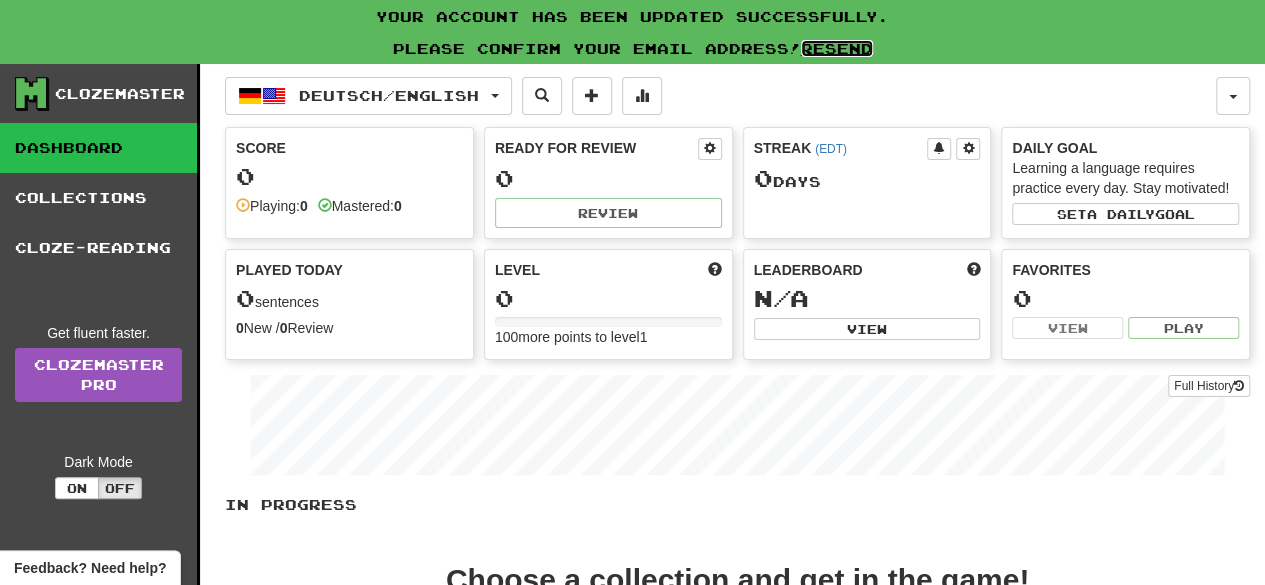 click on "Resend" at bounding box center (837, 48) 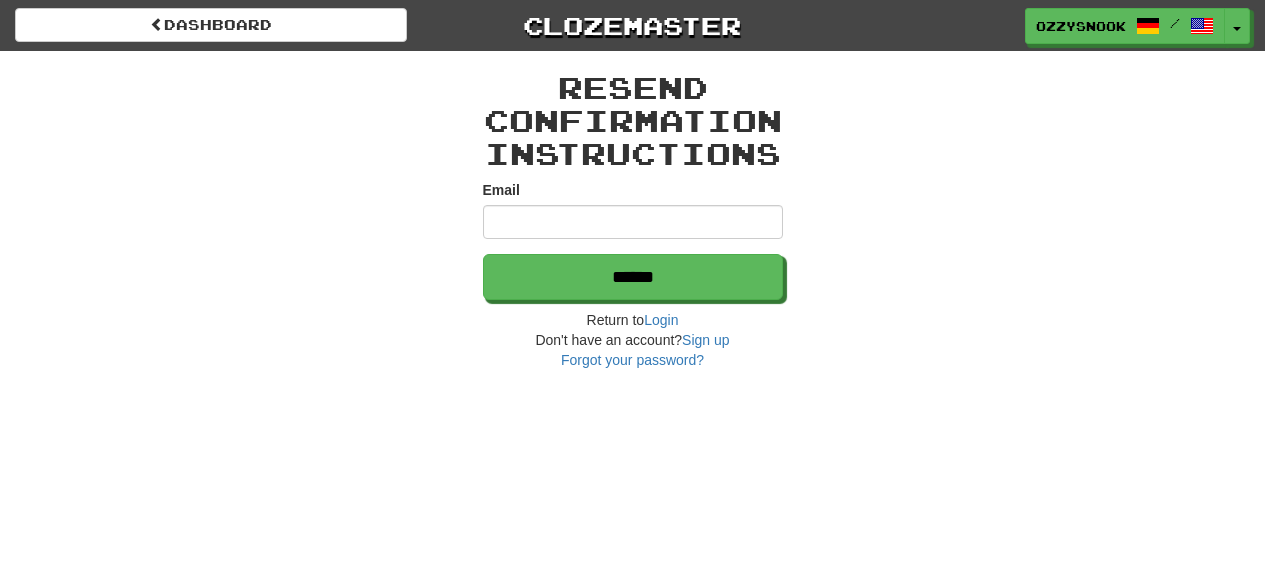scroll, scrollTop: 0, scrollLeft: 0, axis: both 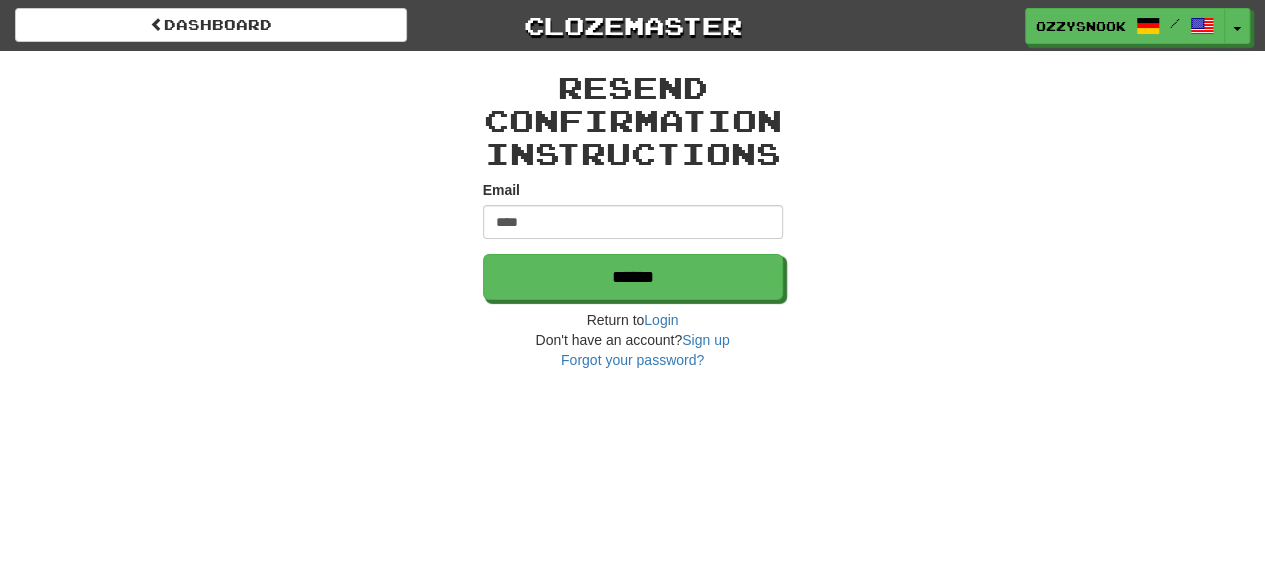 type on "**********" 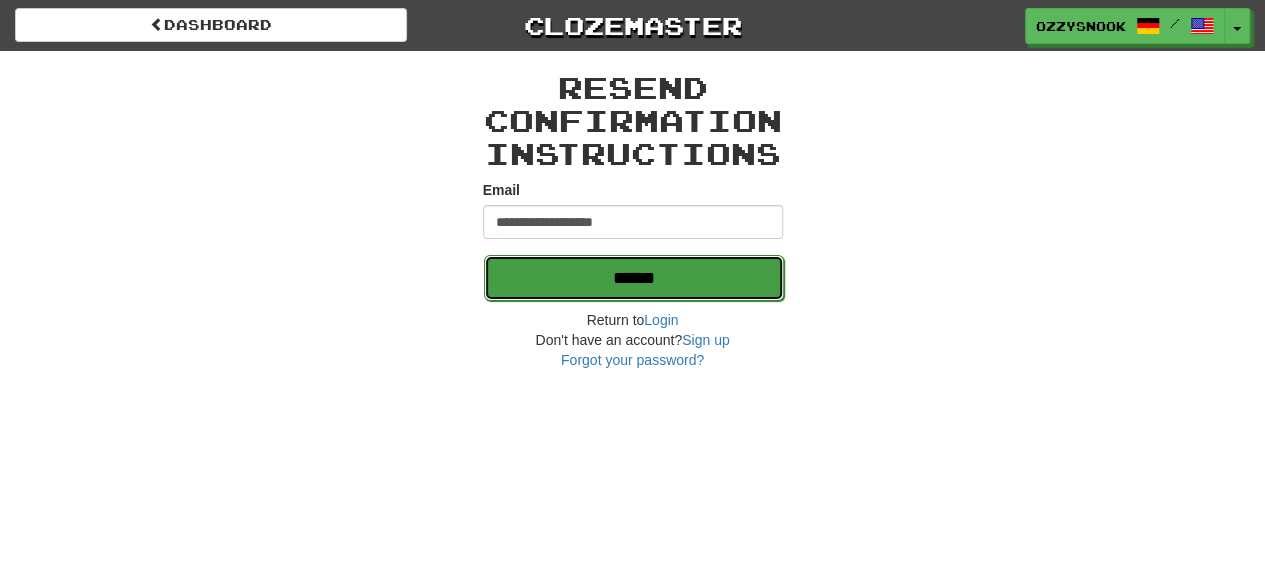 click on "******" at bounding box center [634, 278] 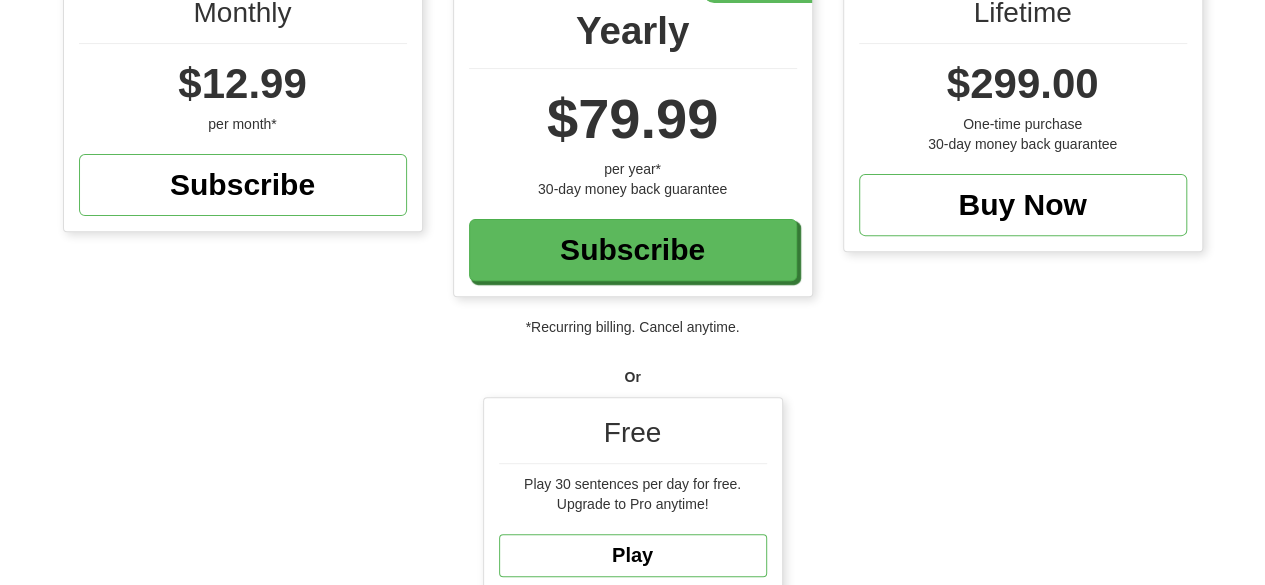 scroll, scrollTop: 265, scrollLeft: 0, axis: vertical 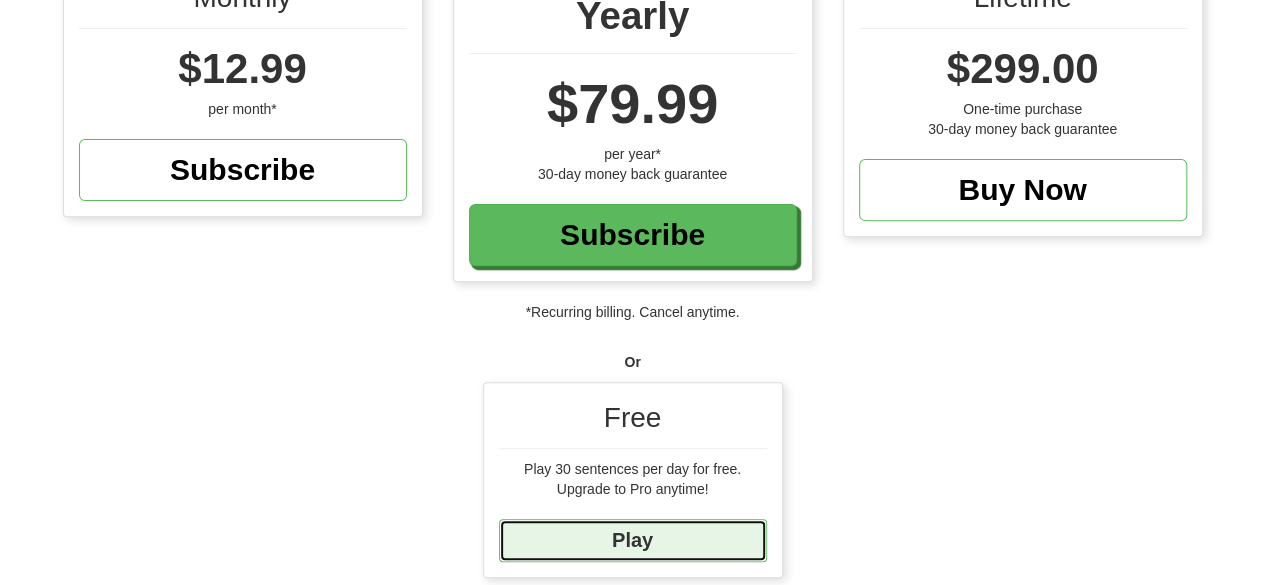 click on "Play" at bounding box center [633, 540] 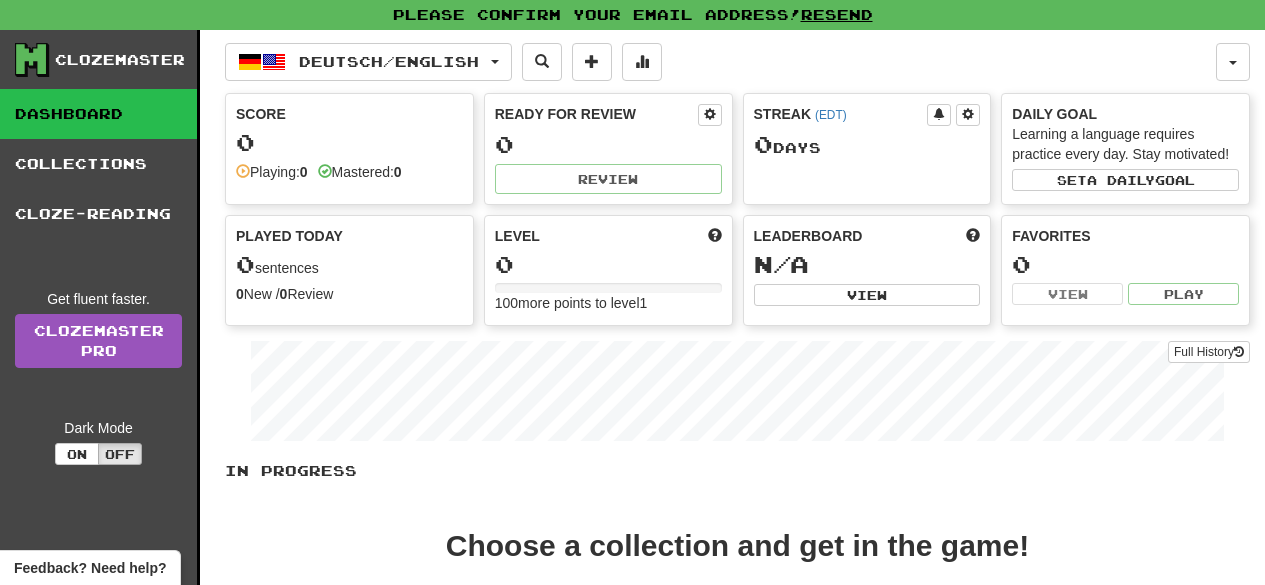 scroll, scrollTop: 0, scrollLeft: 0, axis: both 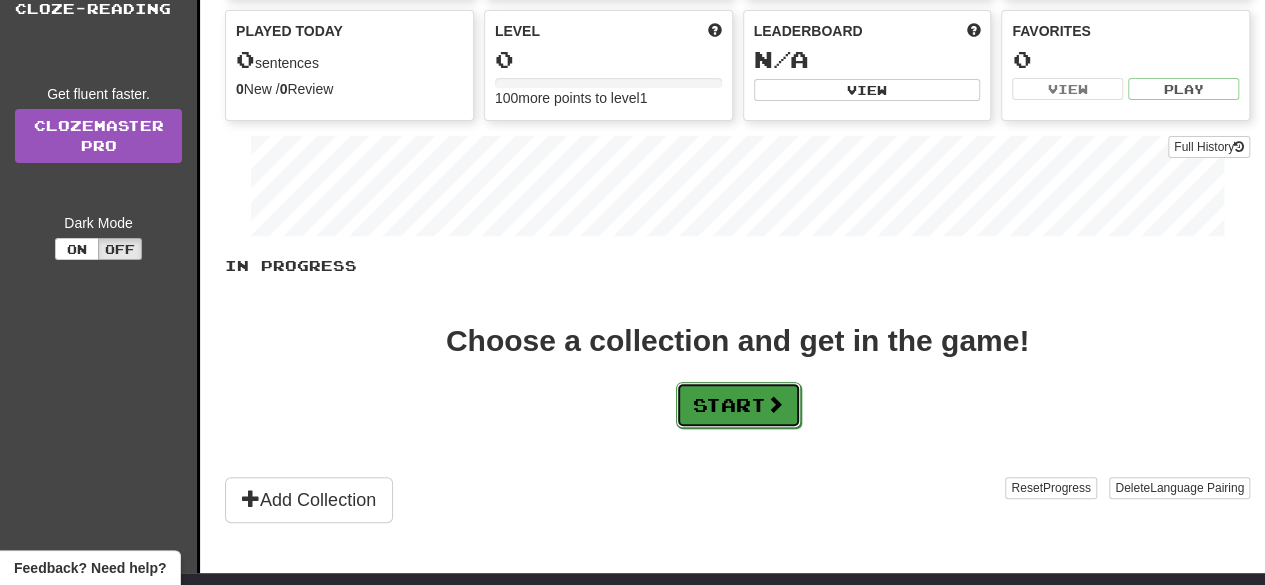 click on "Start" at bounding box center [738, 405] 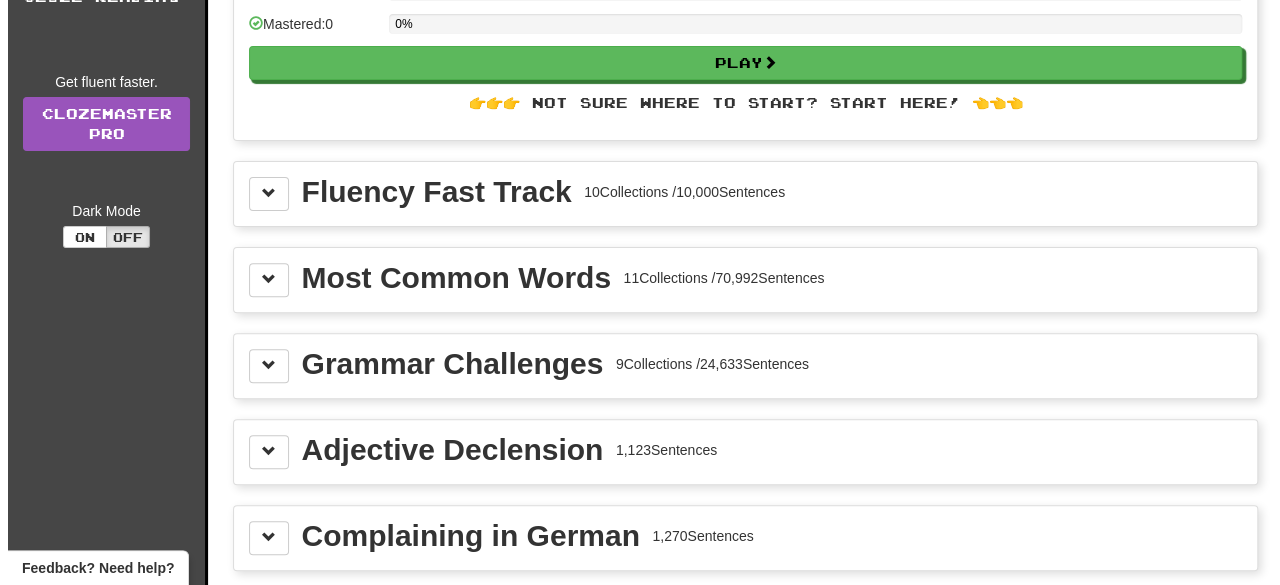 scroll, scrollTop: 0, scrollLeft: 0, axis: both 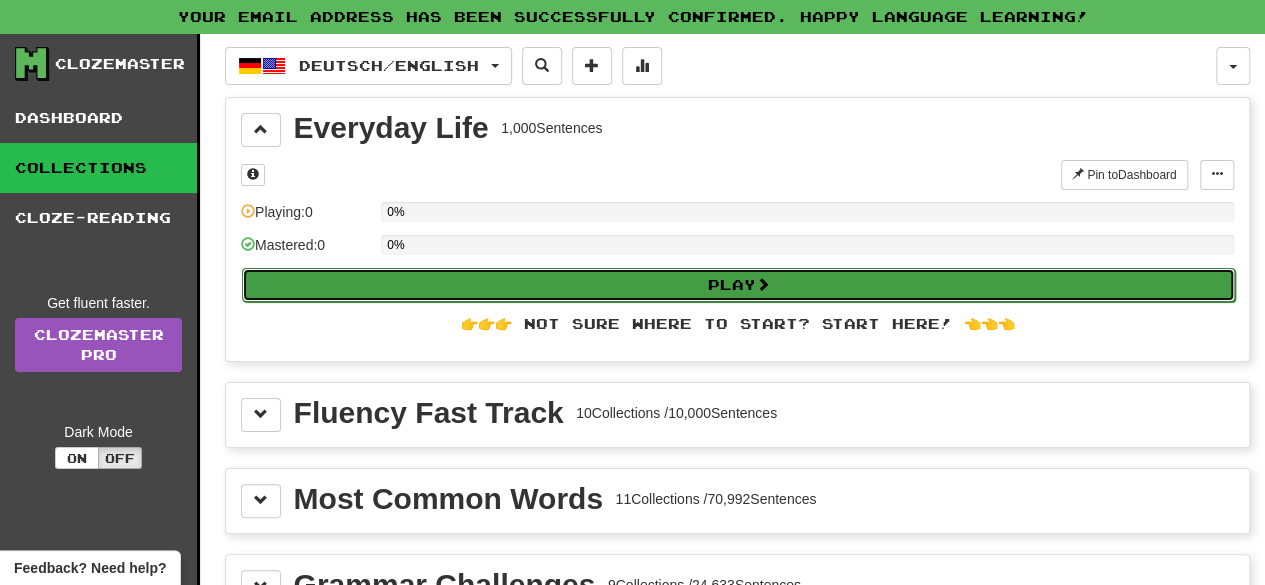 click on "Play" at bounding box center (738, 285) 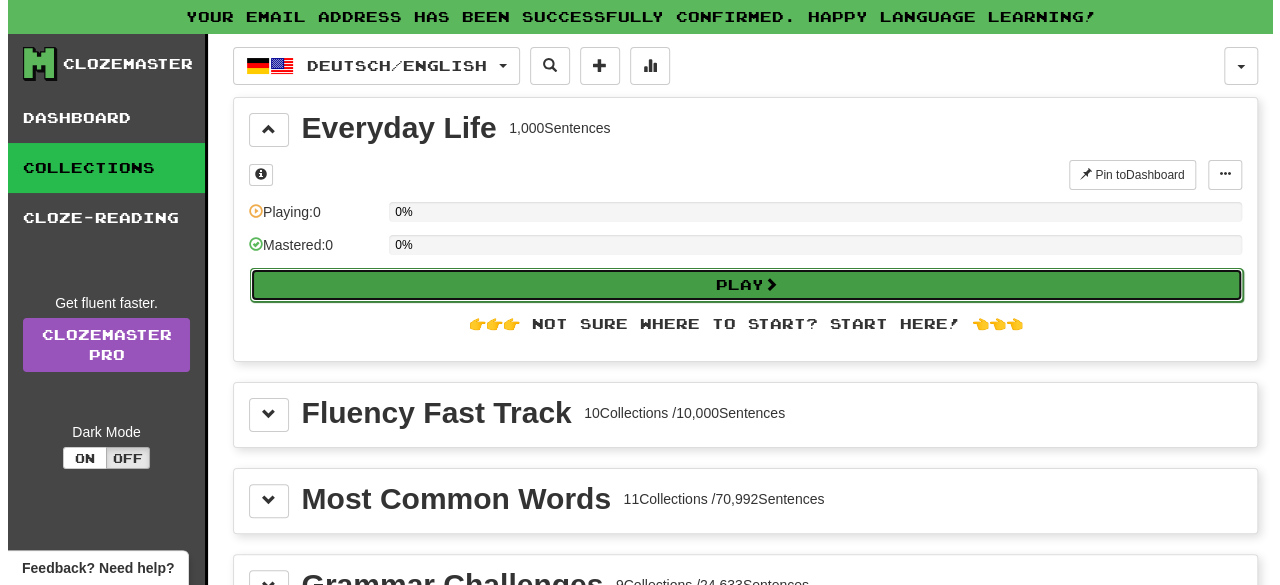 select on "**" 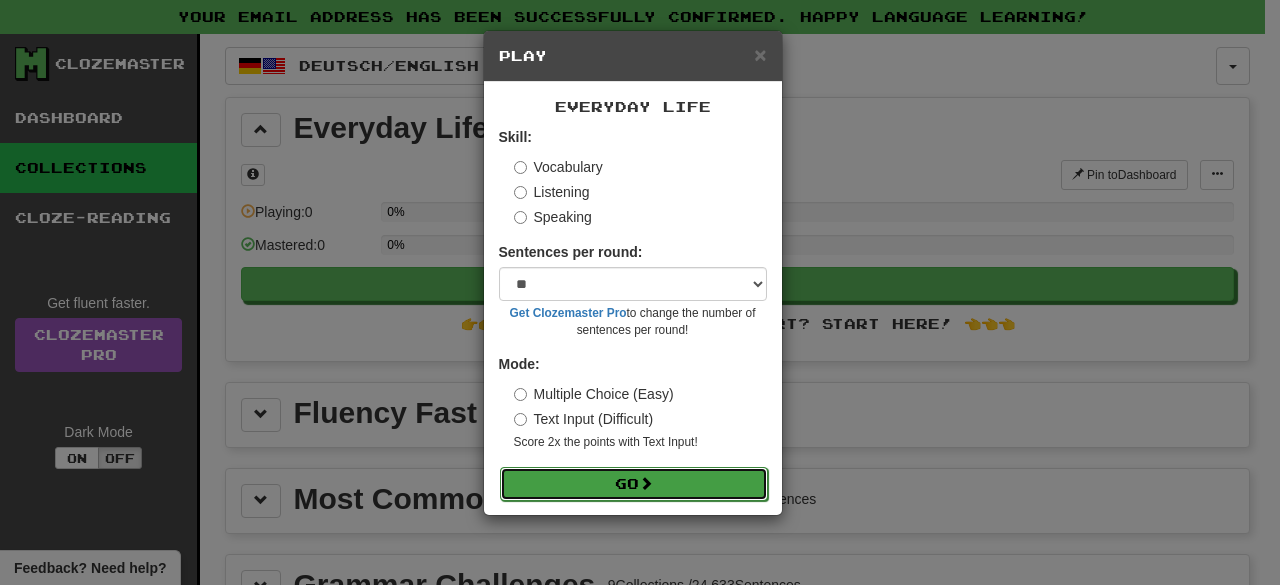 click on "Go" at bounding box center [634, 484] 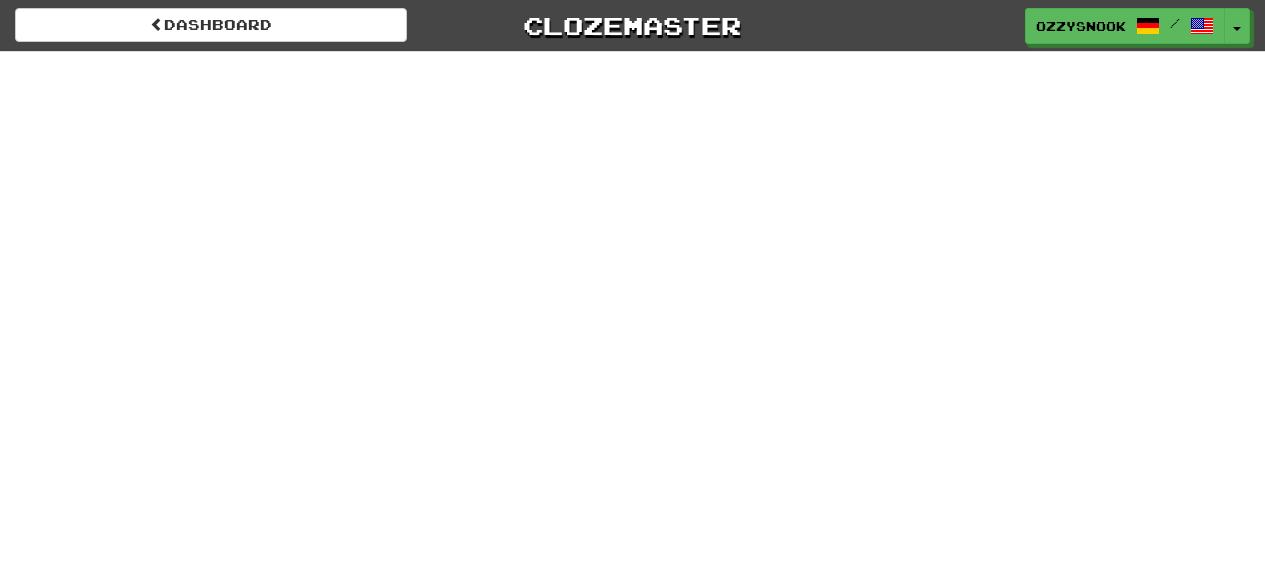 scroll, scrollTop: 0, scrollLeft: 0, axis: both 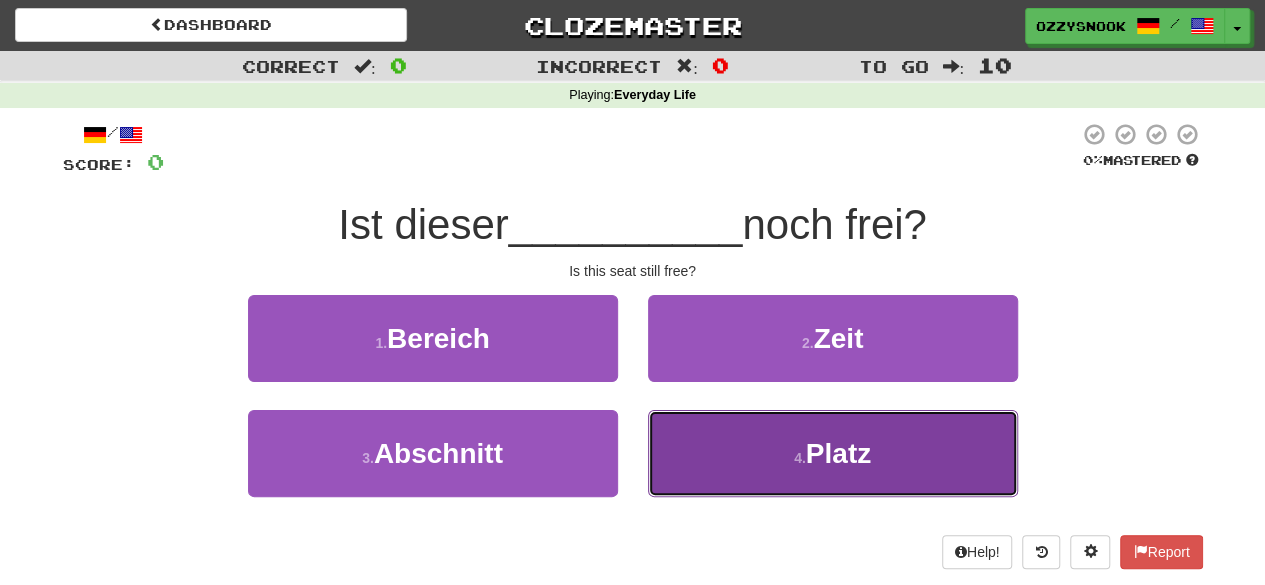 click on "4 .  Platz" at bounding box center (833, 453) 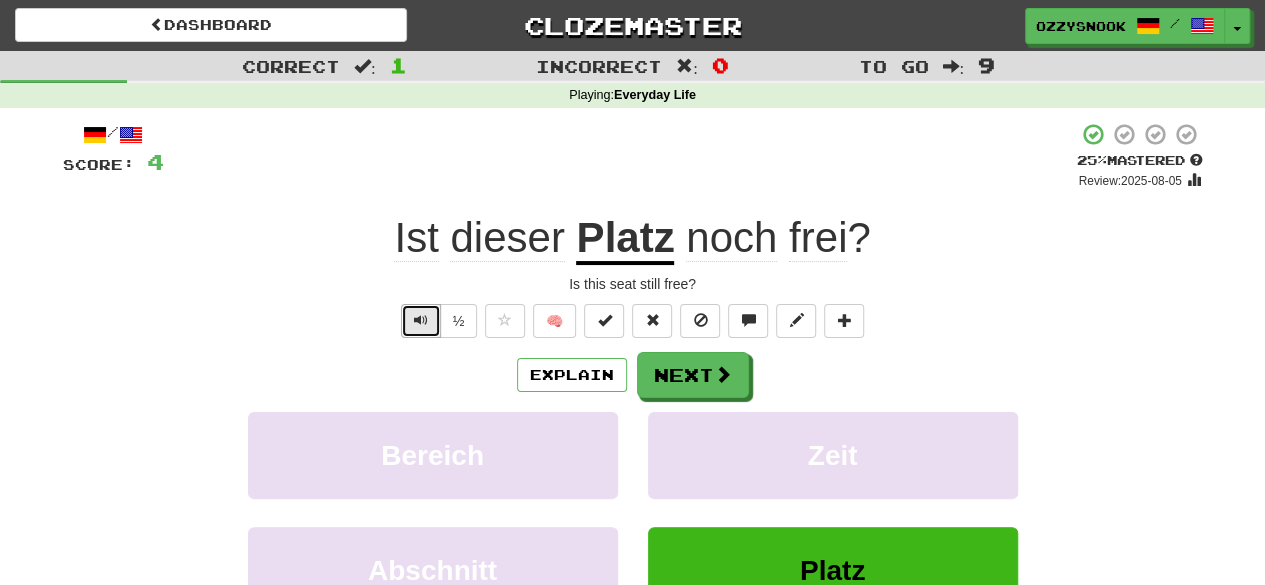 click at bounding box center [421, 321] 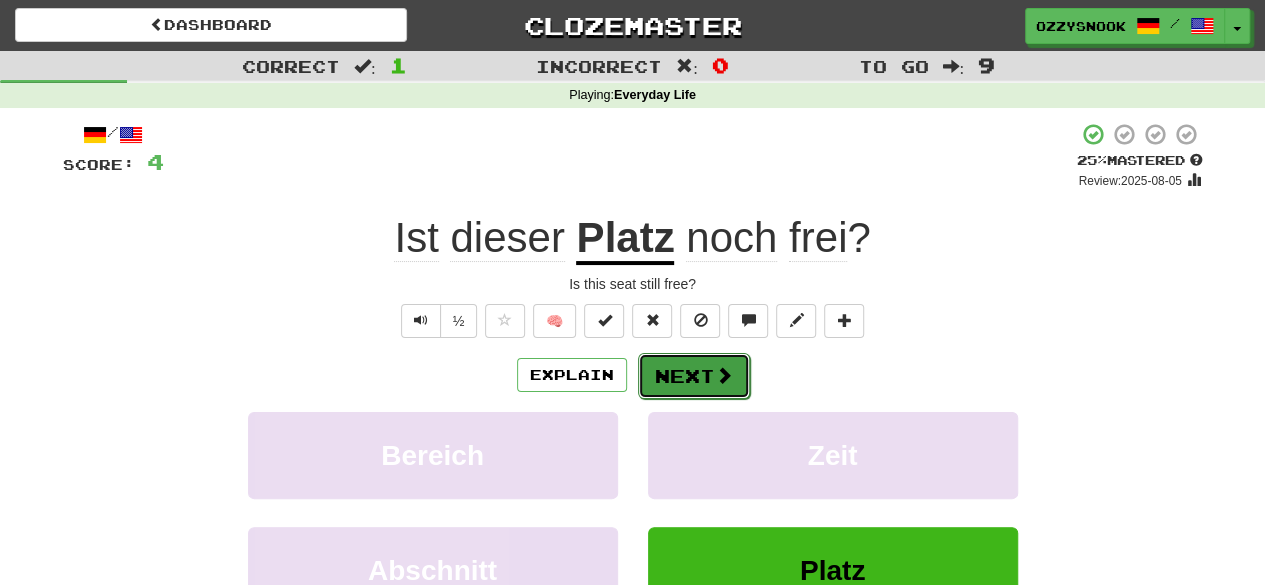 click on "Next" at bounding box center [694, 376] 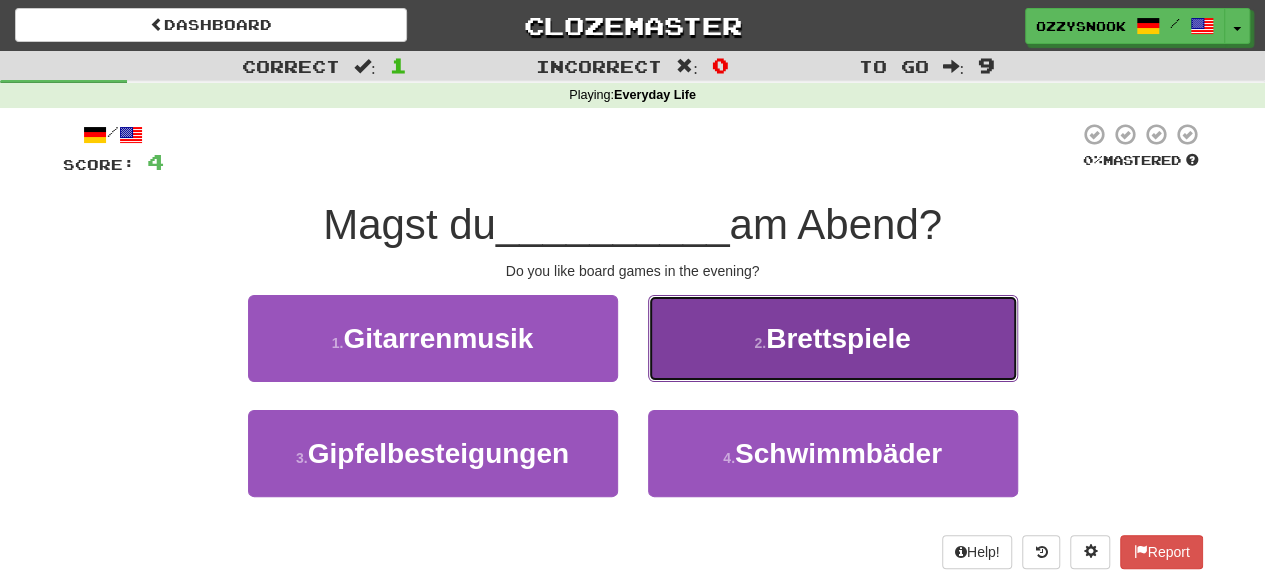 click on "2 .  Brettspiele" at bounding box center (833, 338) 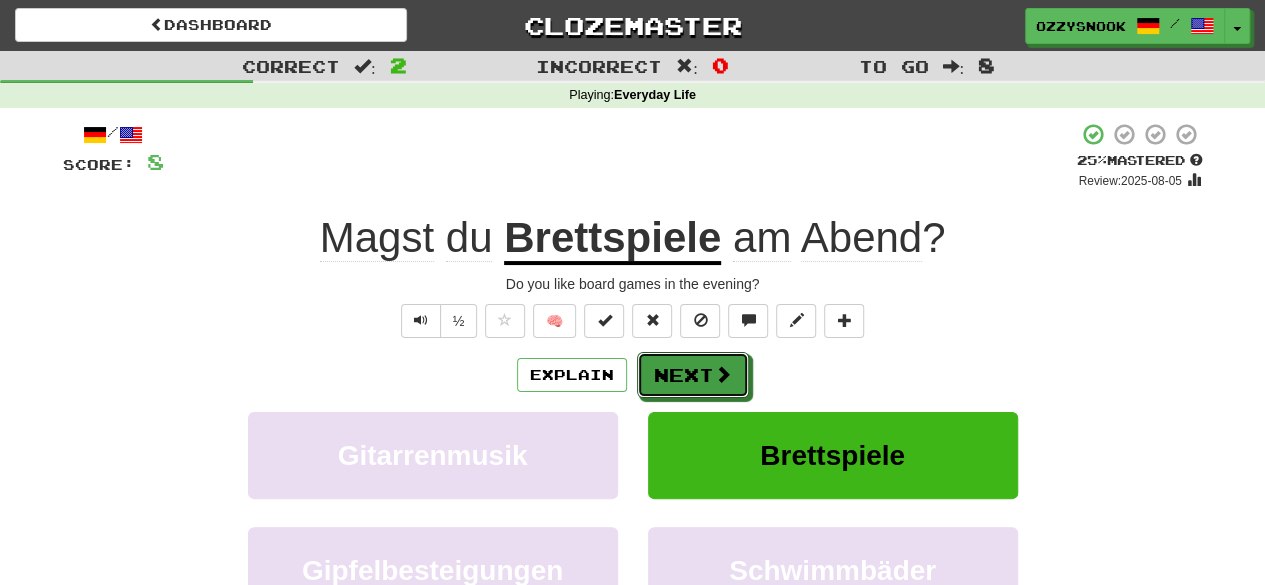 click on "Next" at bounding box center [693, 375] 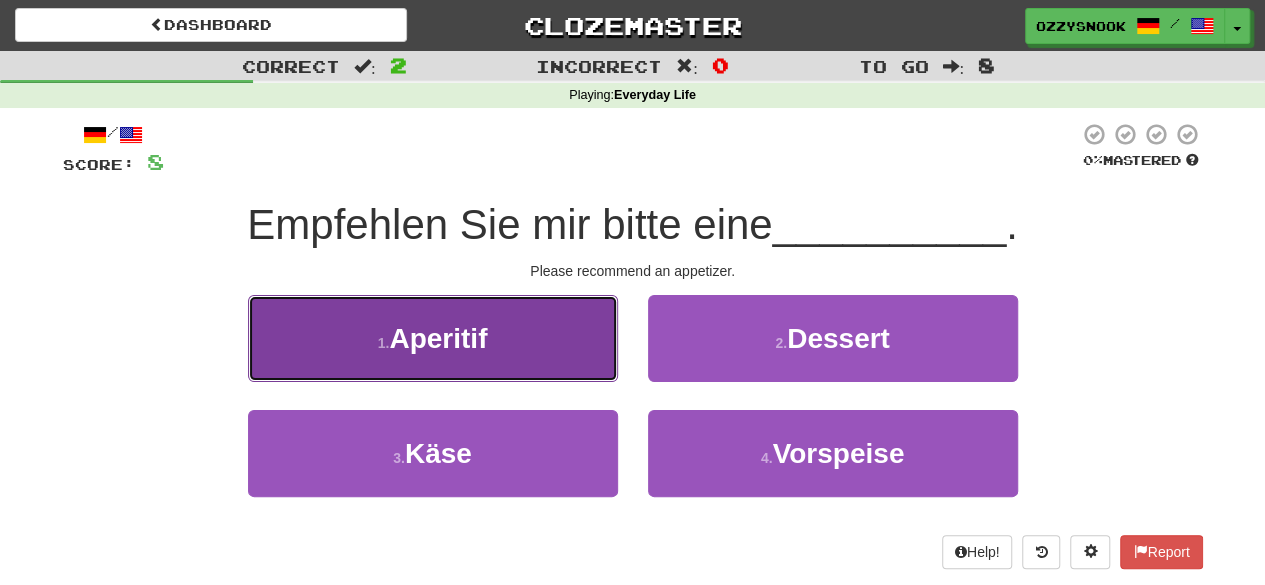click on "1 .  Aperitif" at bounding box center [433, 338] 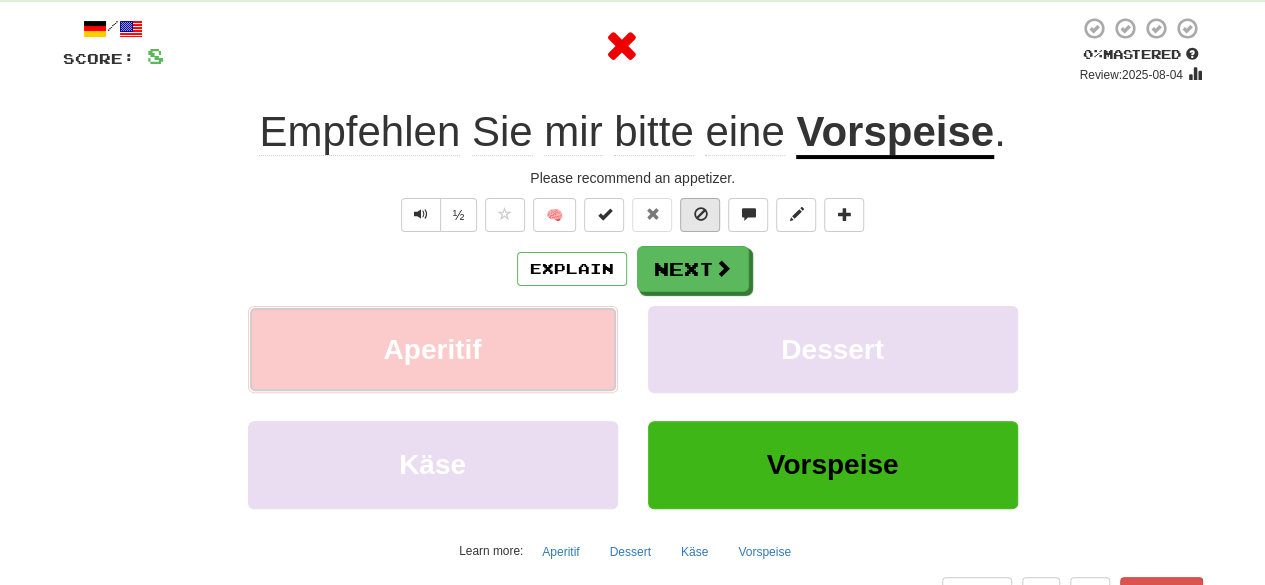 scroll, scrollTop: 120, scrollLeft: 0, axis: vertical 